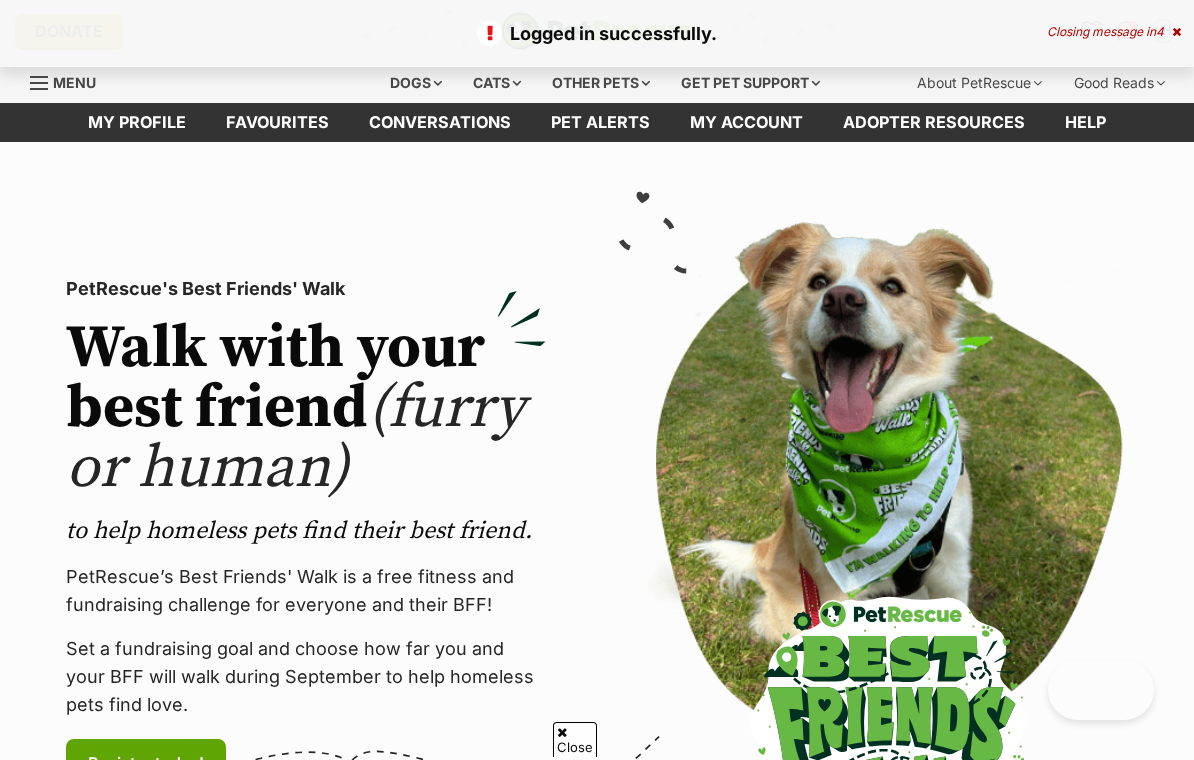 scroll, scrollTop: 129, scrollLeft: 0, axis: vertical 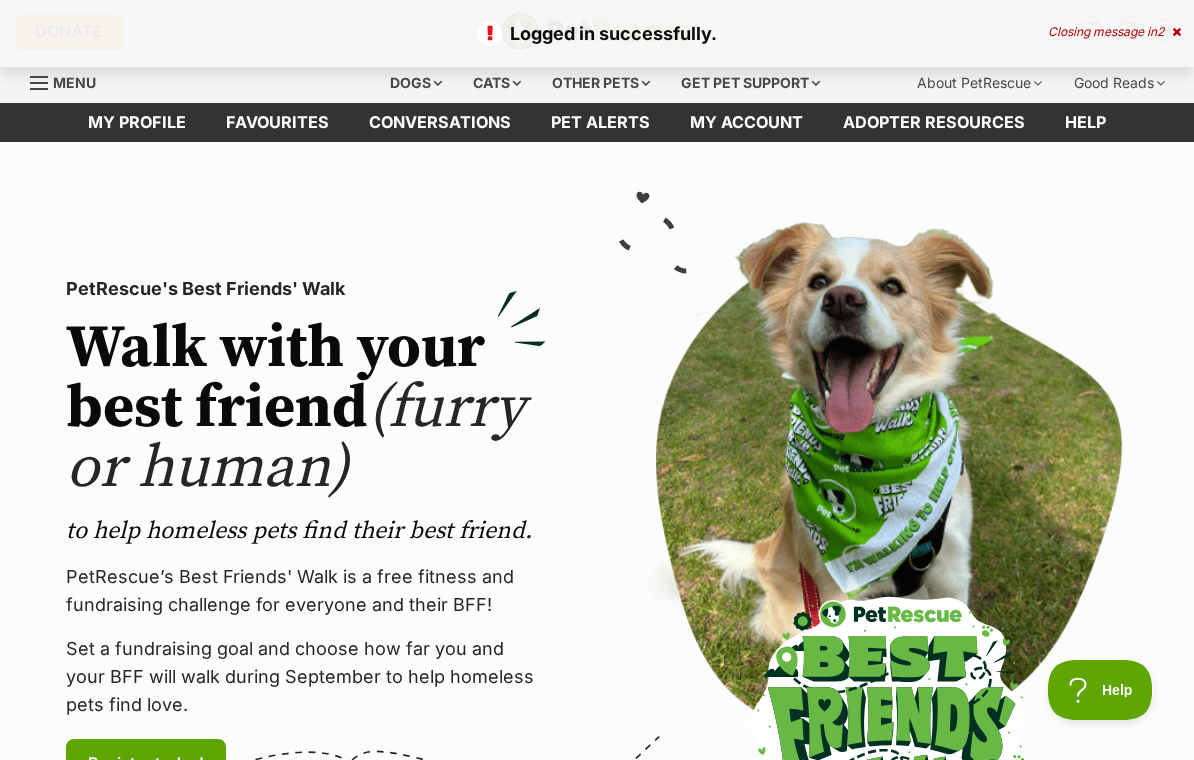 click on "Dogs" at bounding box center (416, 83) 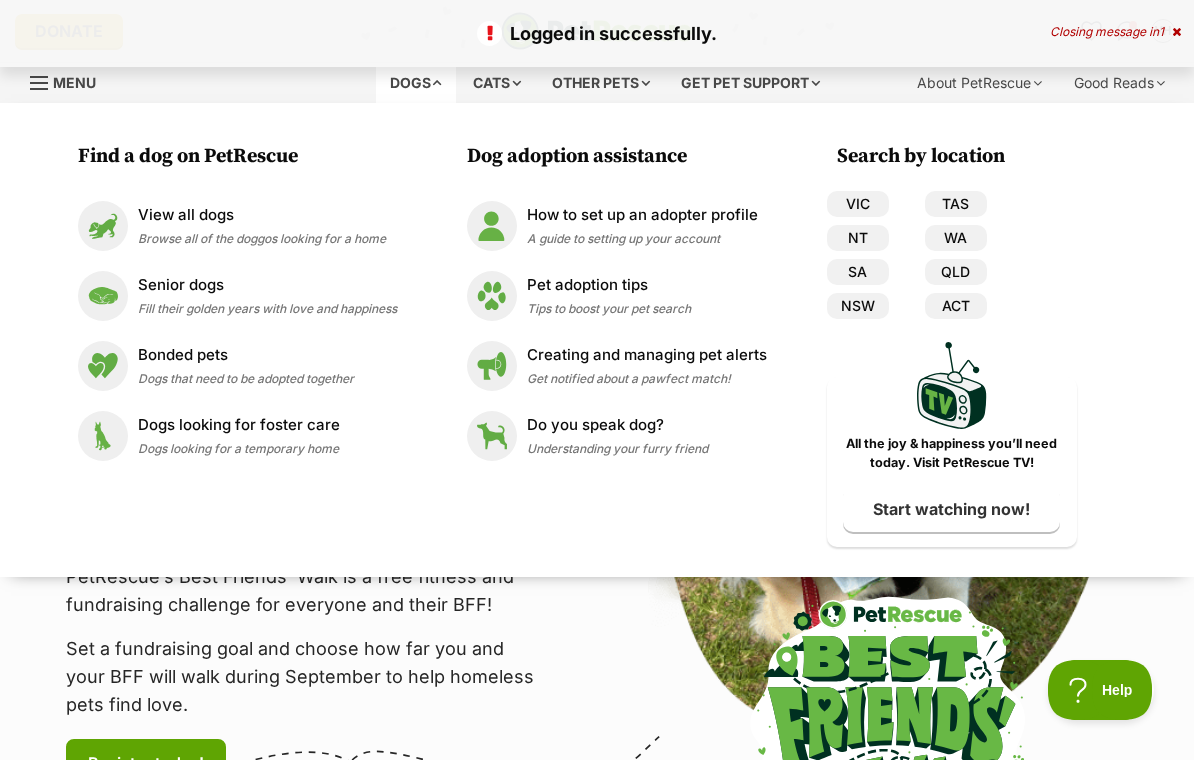 click on "PetRescue's Best Friends' Walk
Walk with your best friend
(furry or human)
to help homeless pets find their best friend.
PetRescue’s Best Friends' Walk is a free fitness and fundraising challenge for everyone and their BFF!
Set a fundraising goal and choose how far you and your BFF will walk during September to help homeless pets find love.
Register today!
(links to an external website)" at bounding box center [306, 533] 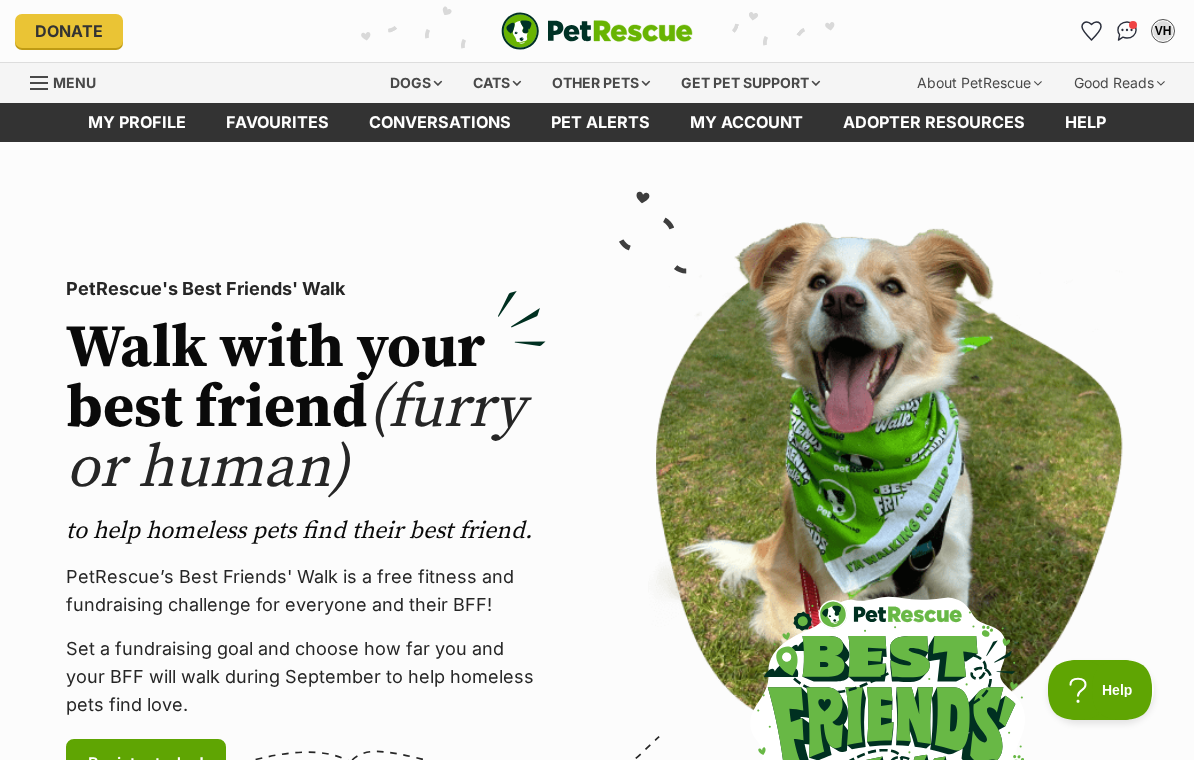 click on "Dogs" at bounding box center (416, 83) 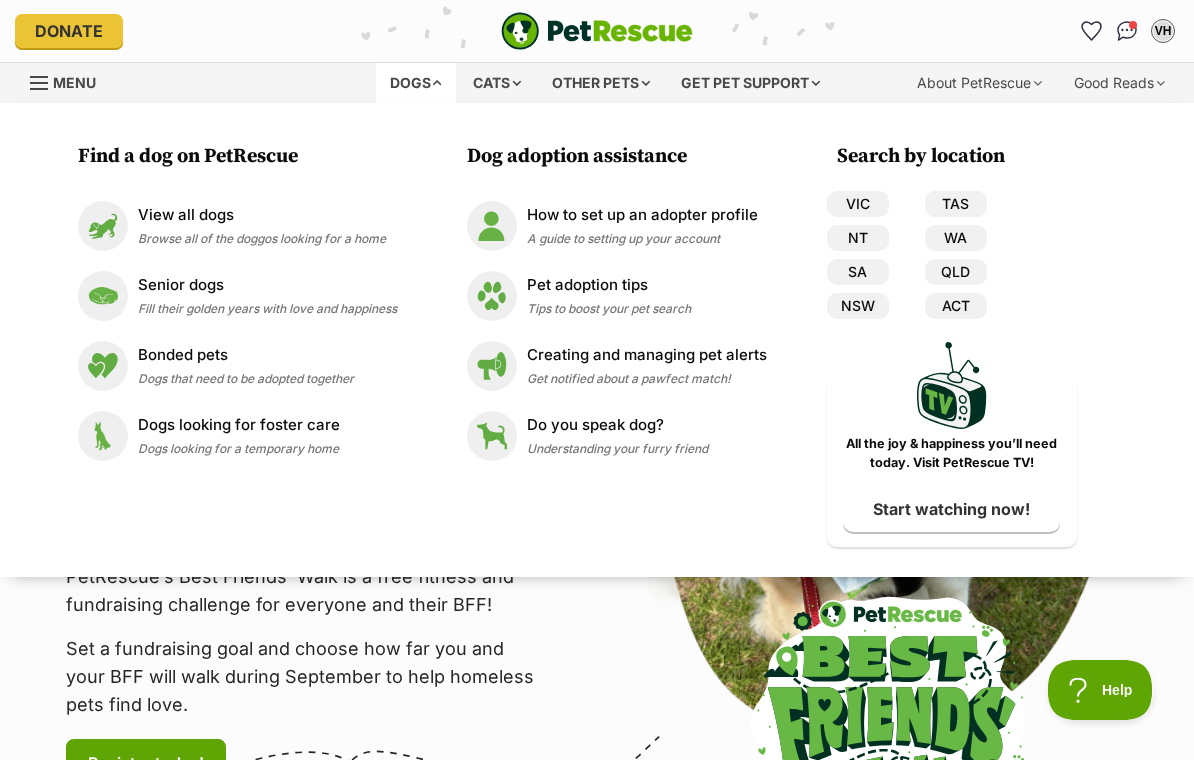 click at bounding box center [103, 226] 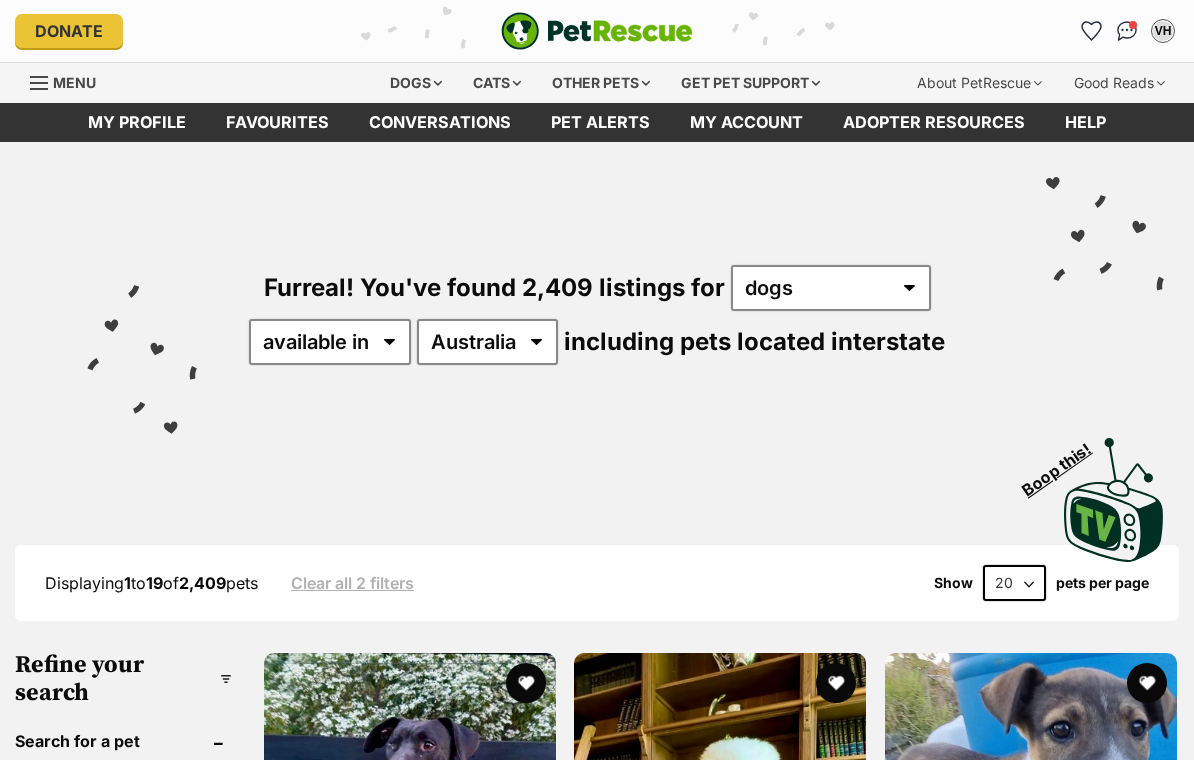 scroll, scrollTop: 0, scrollLeft: 0, axis: both 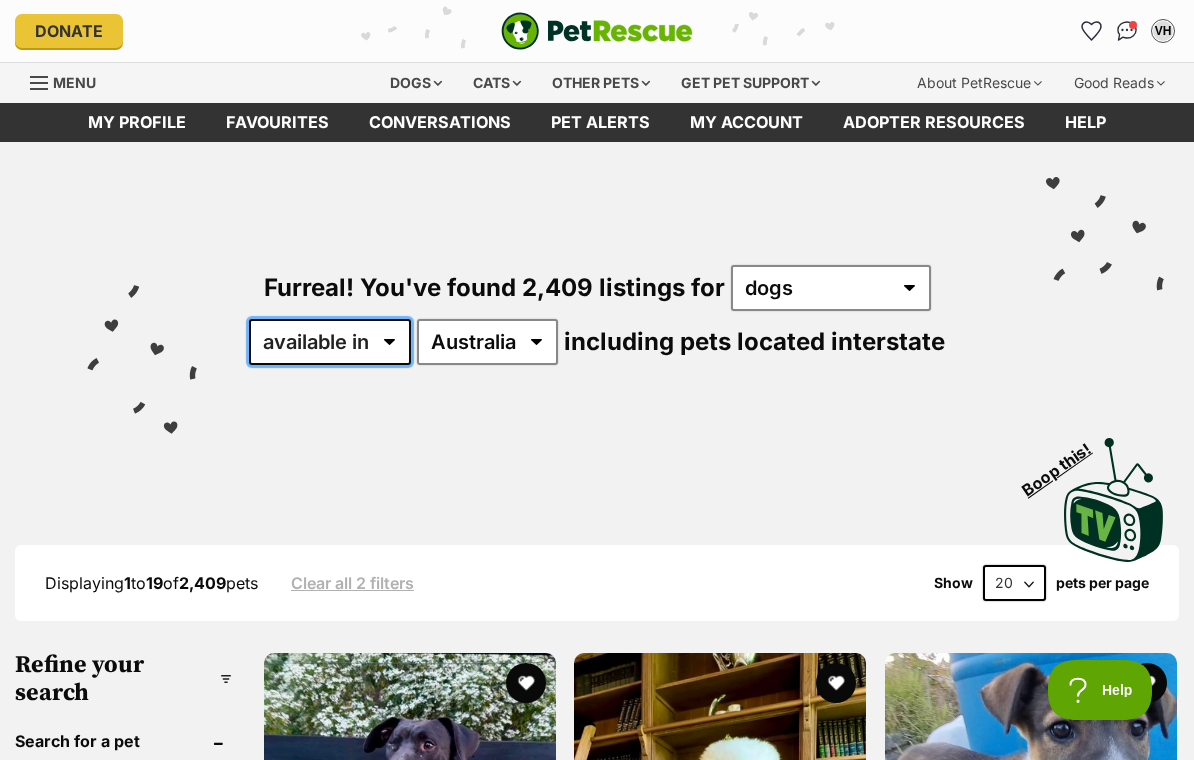 click on "available in
located in" at bounding box center (330, 342) 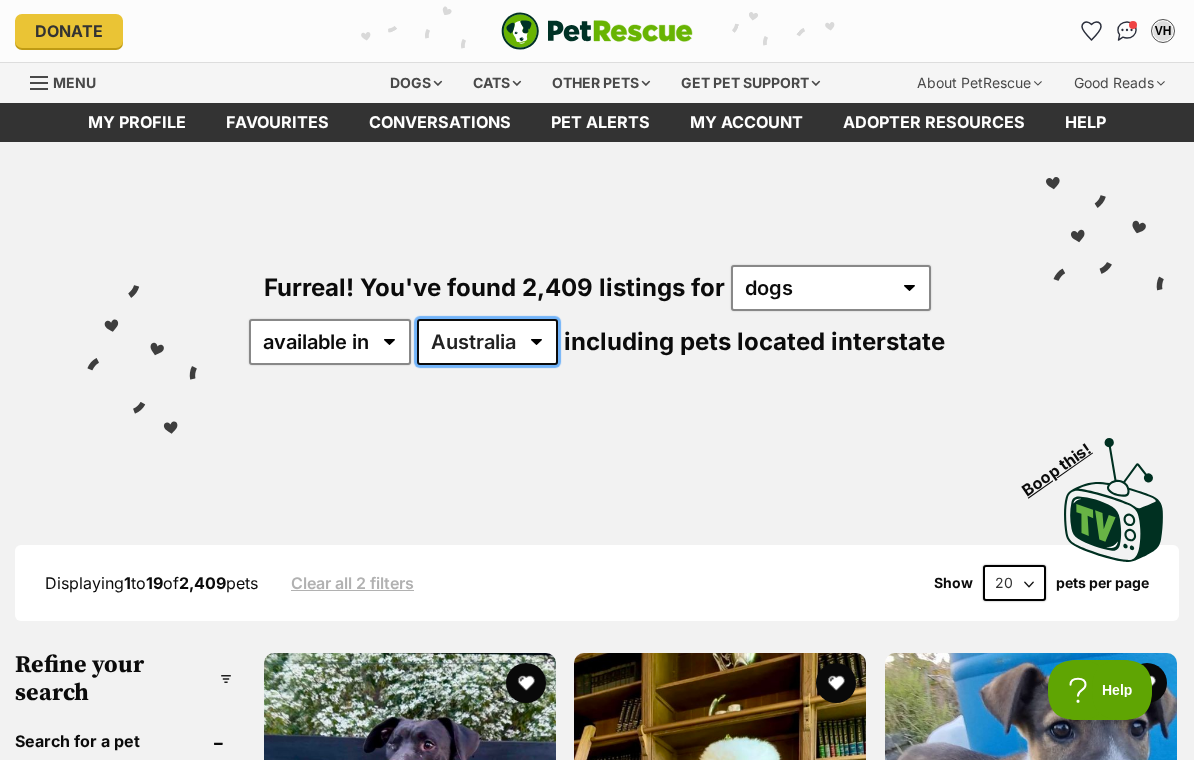 click on "Australia
ACT
NSW
NT
QLD
SA
TAS
VIC
WA" at bounding box center [487, 342] 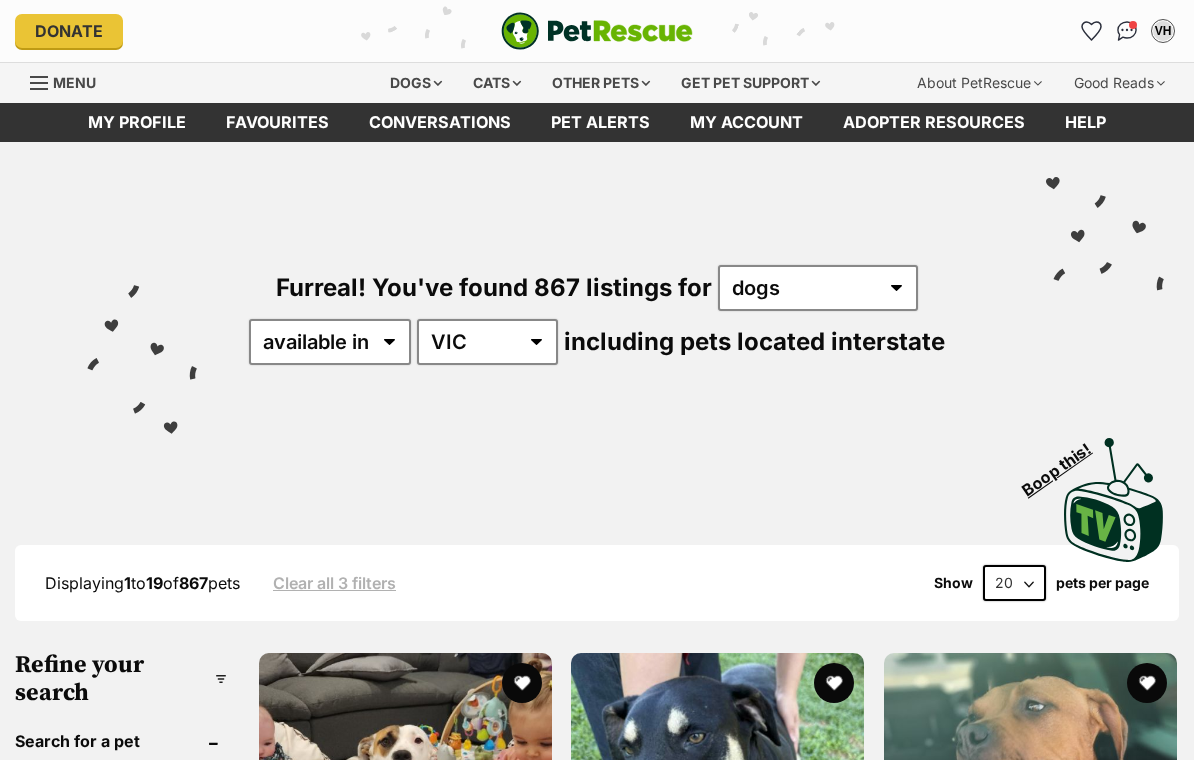 scroll, scrollTop: 21, scrollLeft: 0, axis: vertical 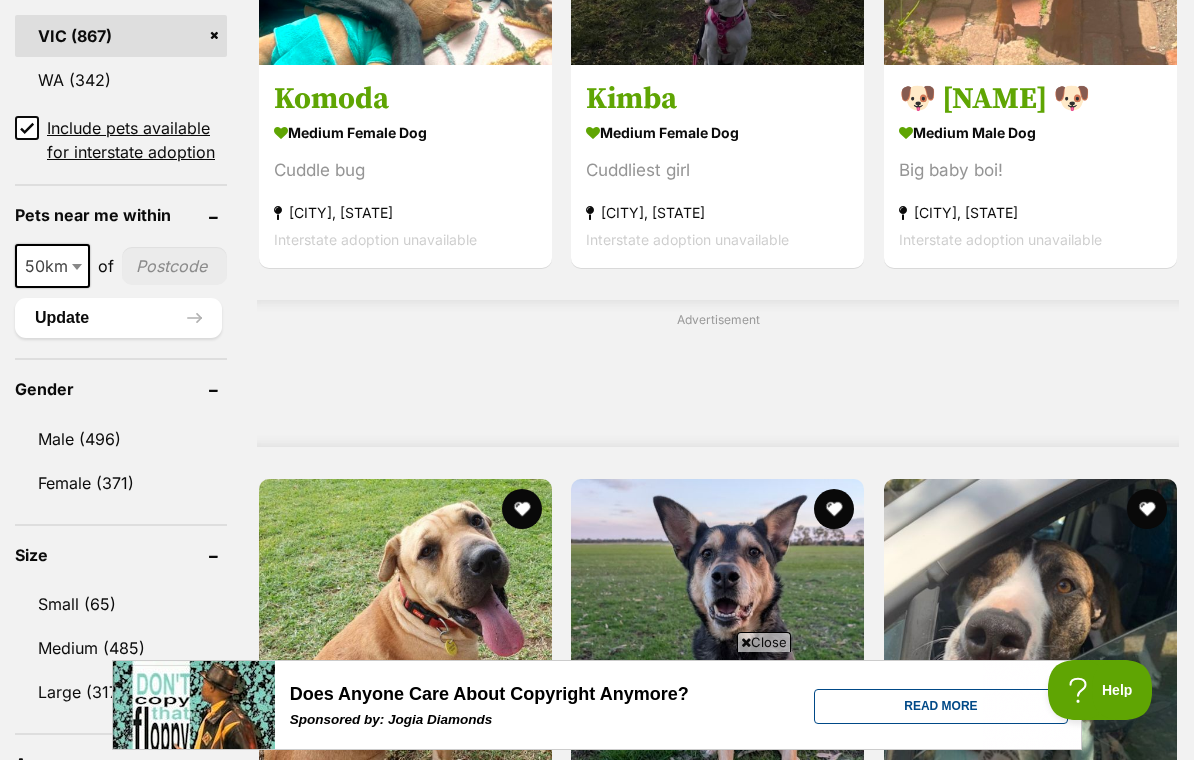 click on "Male (496)" at bounding box center (121, 439) 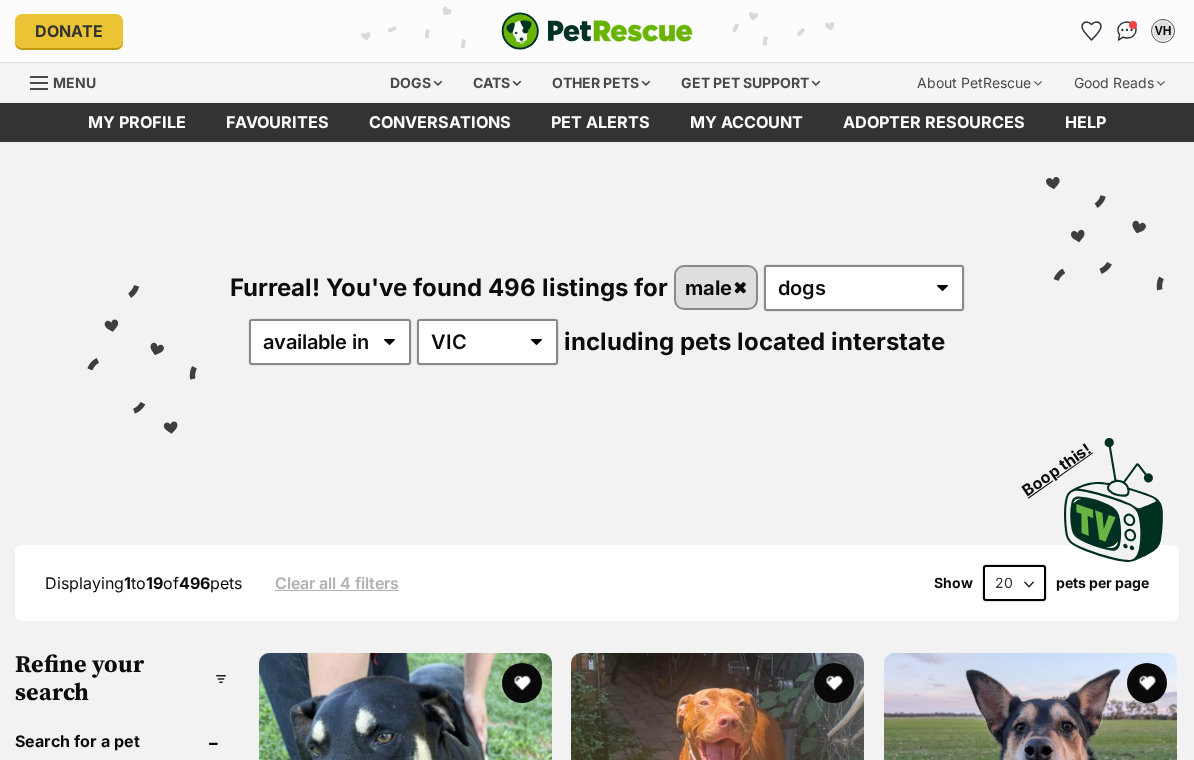 scroll, scrollTop: 0, scrollLeft: 0, axis: both 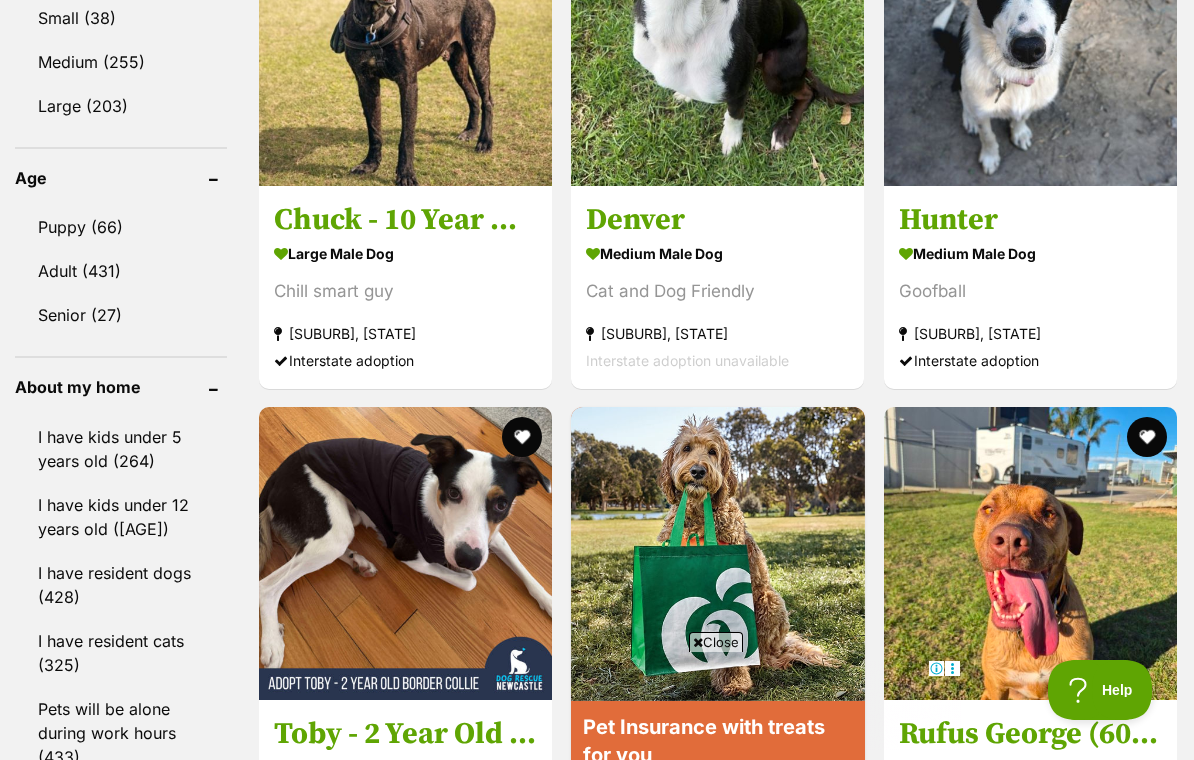 click on "Puppy (66)" at bounding box center (121, 227) 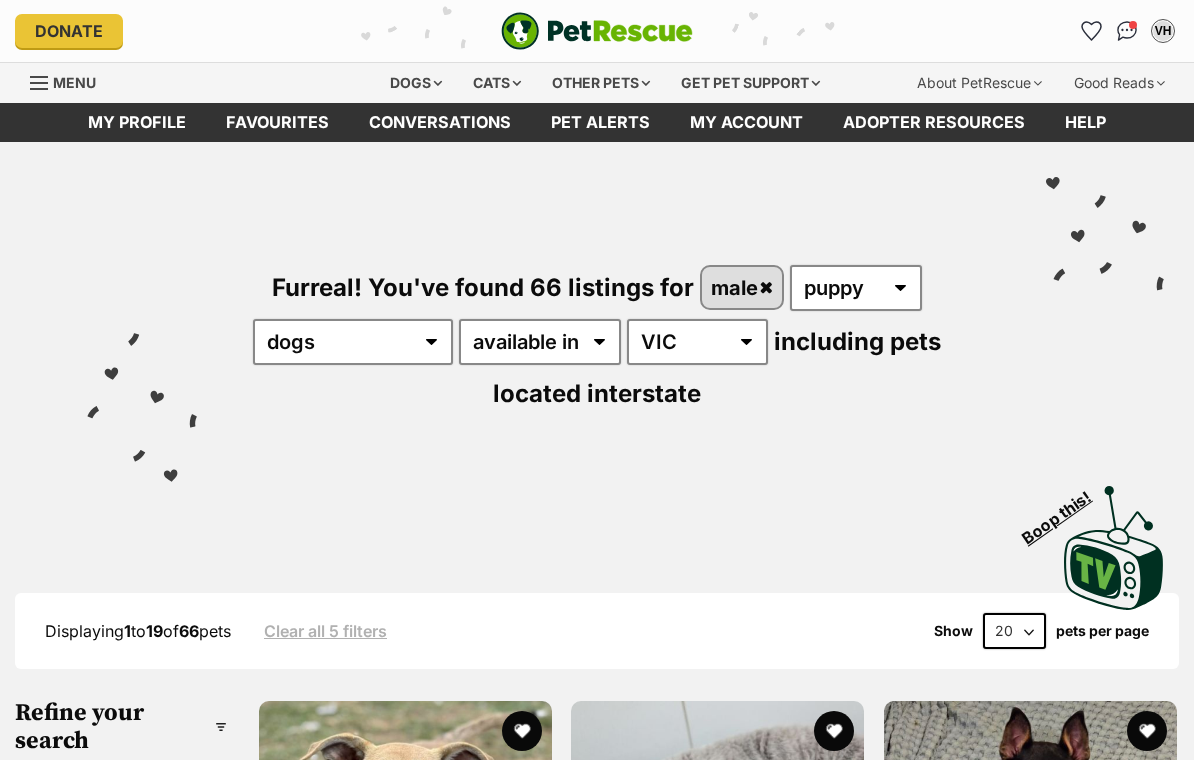 scroll, scrollTop: 173, scrollLeft: 0, axis: vertical 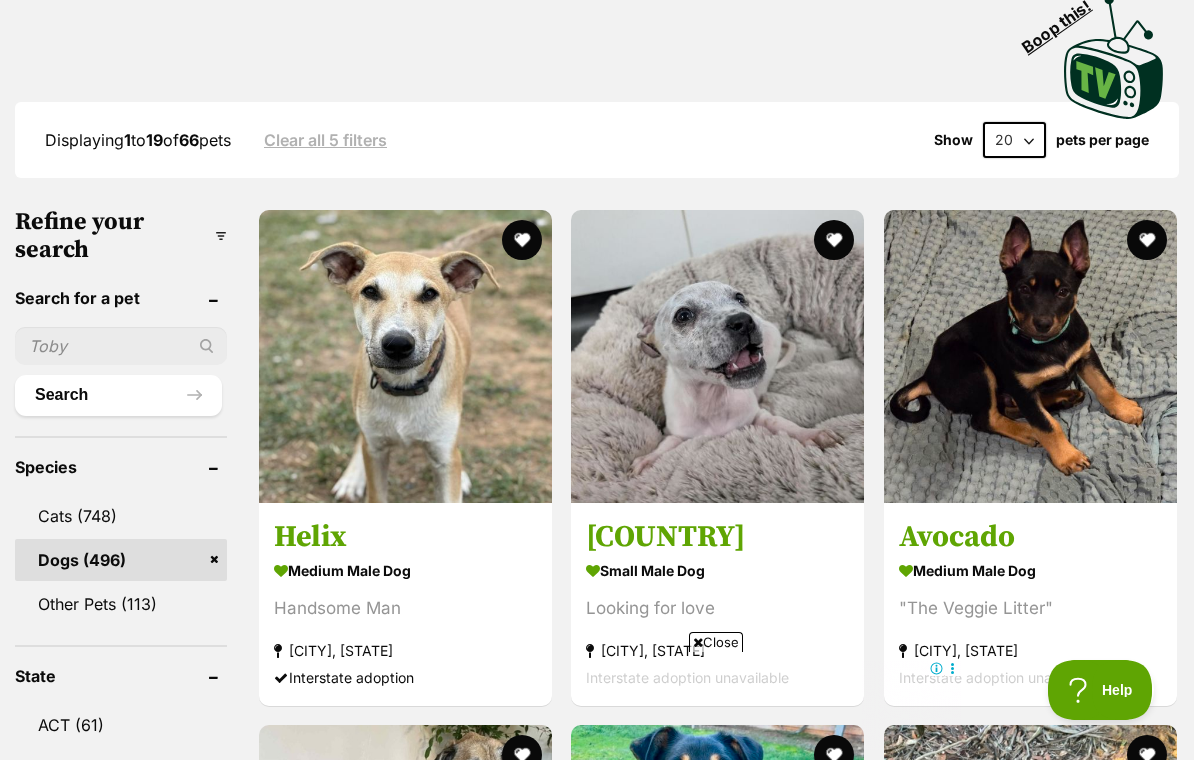 click at bounding box center [835, 240] 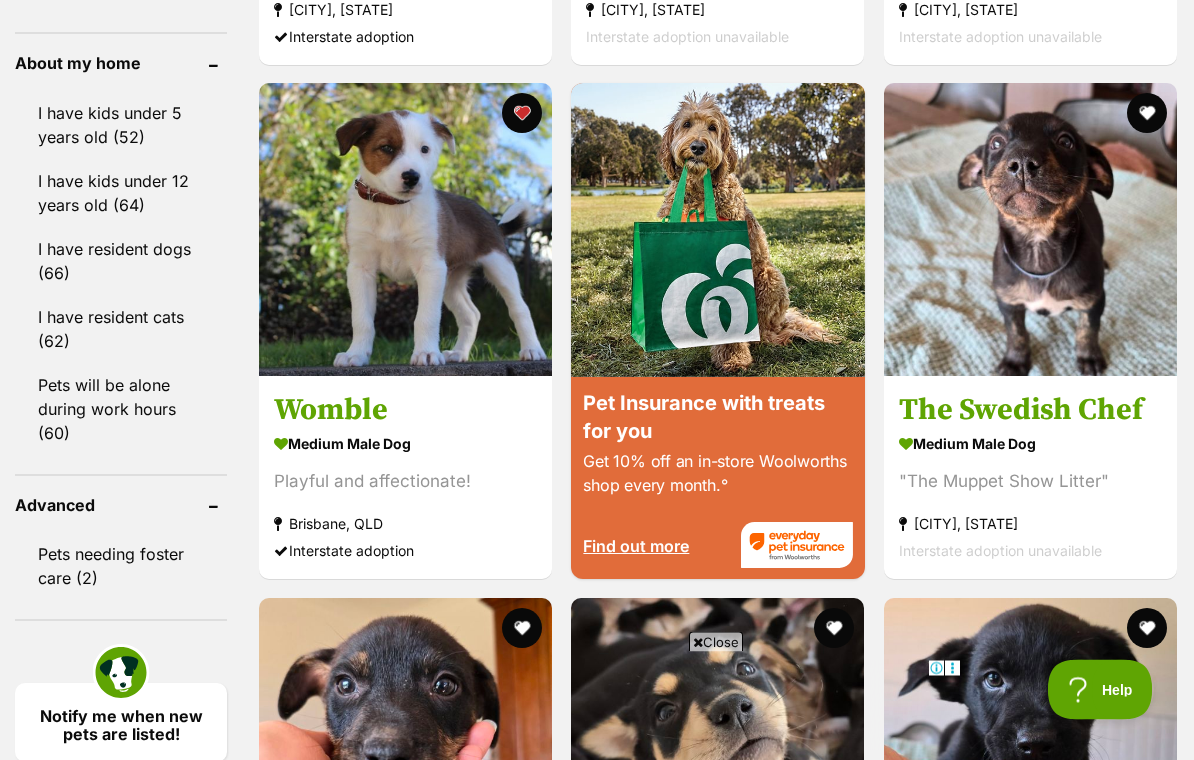 scroll, scrollTop: 2354, scrollLeft: 0, axis: vertical 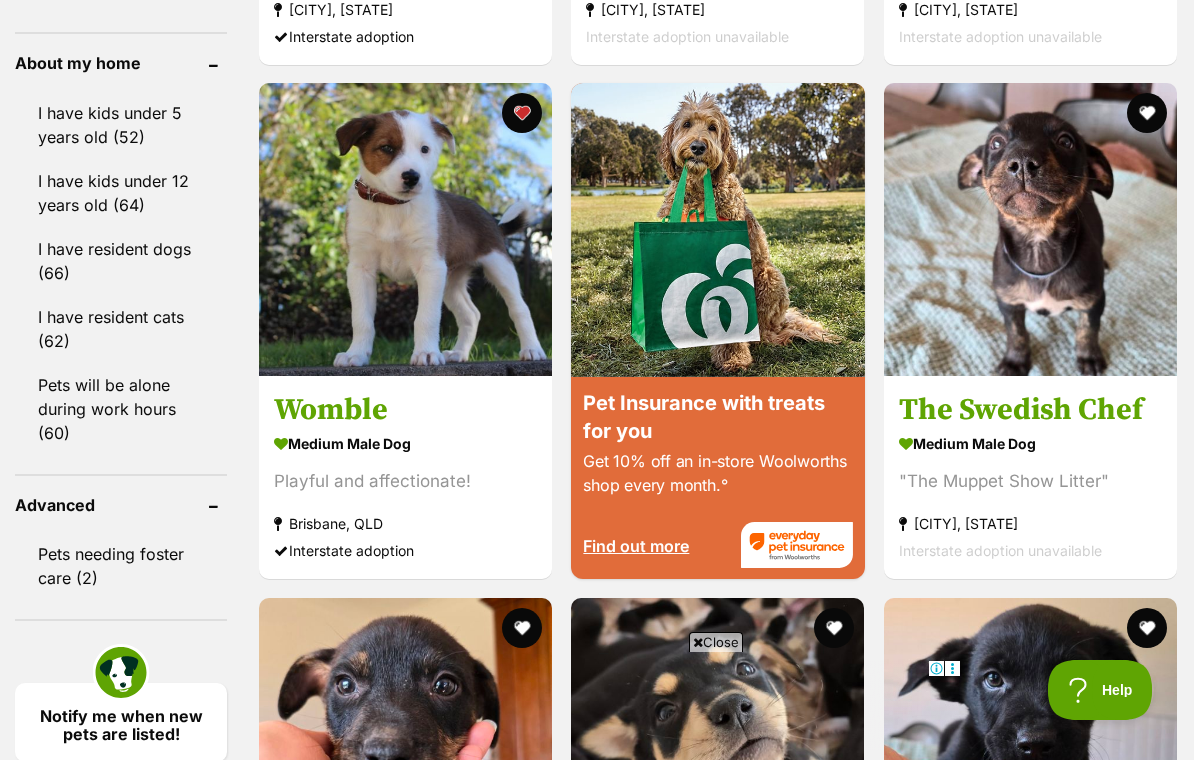 click on "The Swedish Chef" at bounding box center (1030, 410) 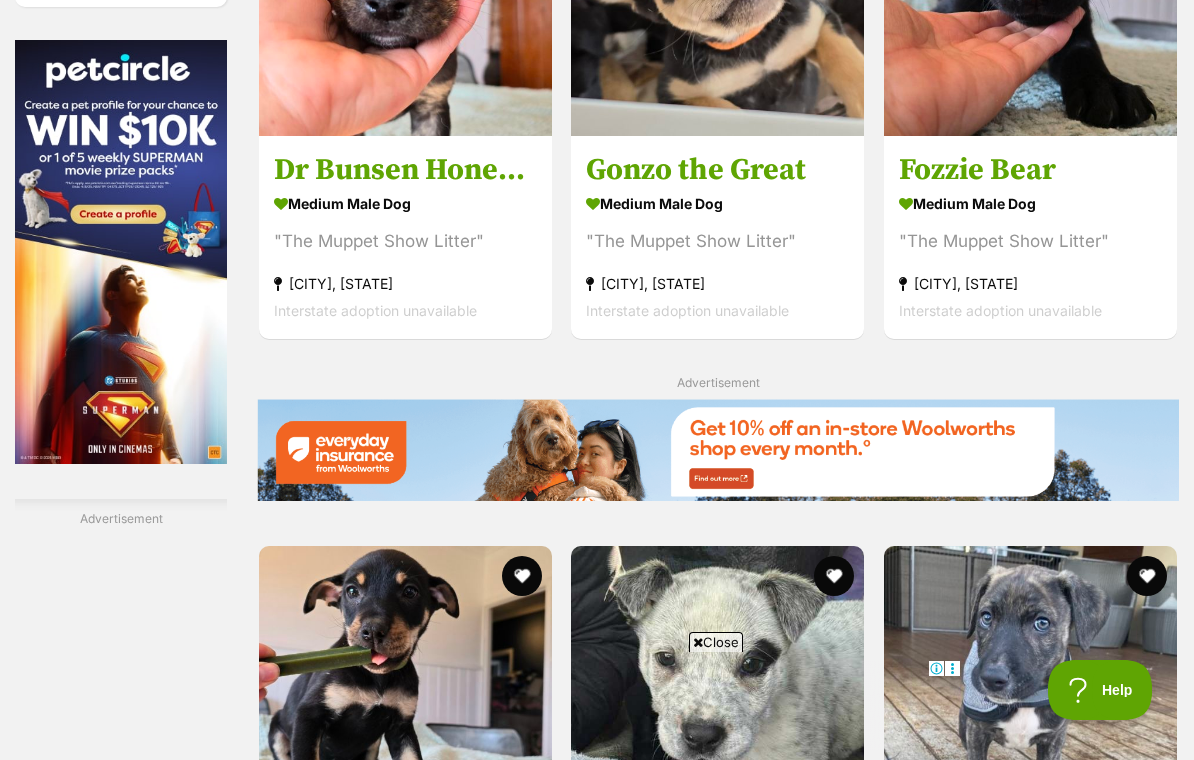 scroll, scrollTop: 3107, scrollLeft: 0, axis: vertical 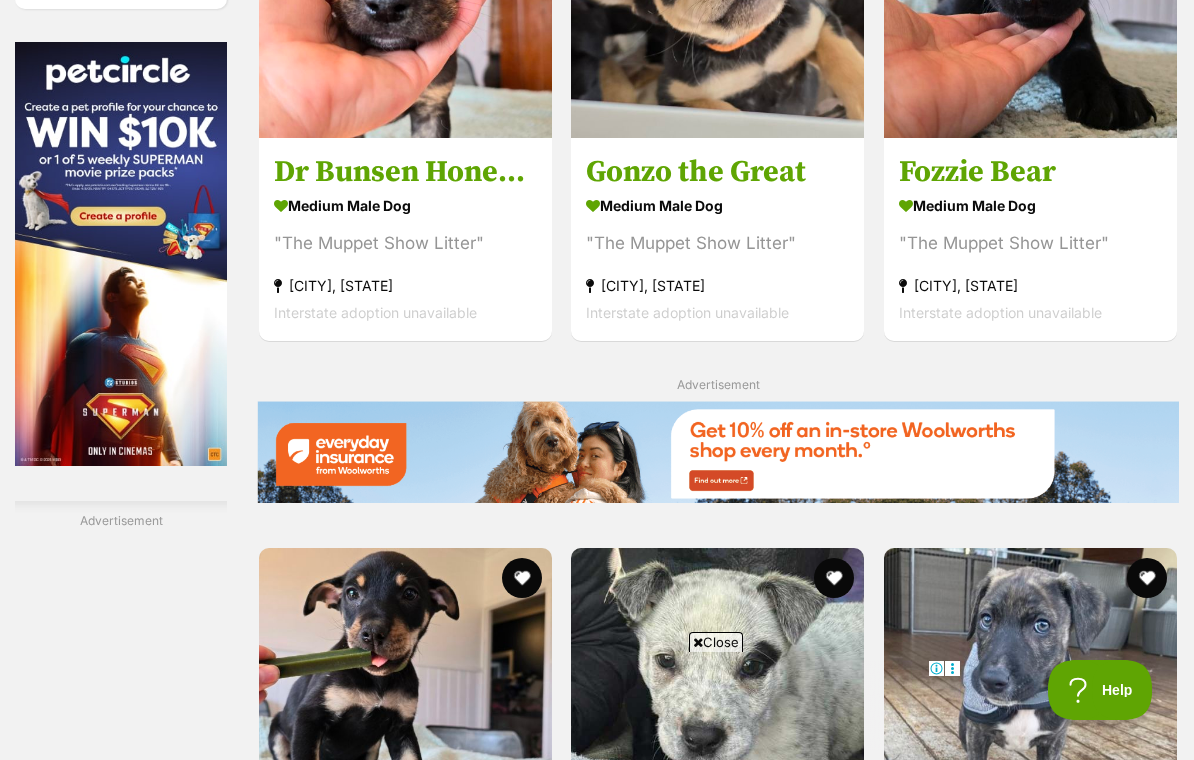 click on "Gonzo the Great" at bounding box center (717, 172) 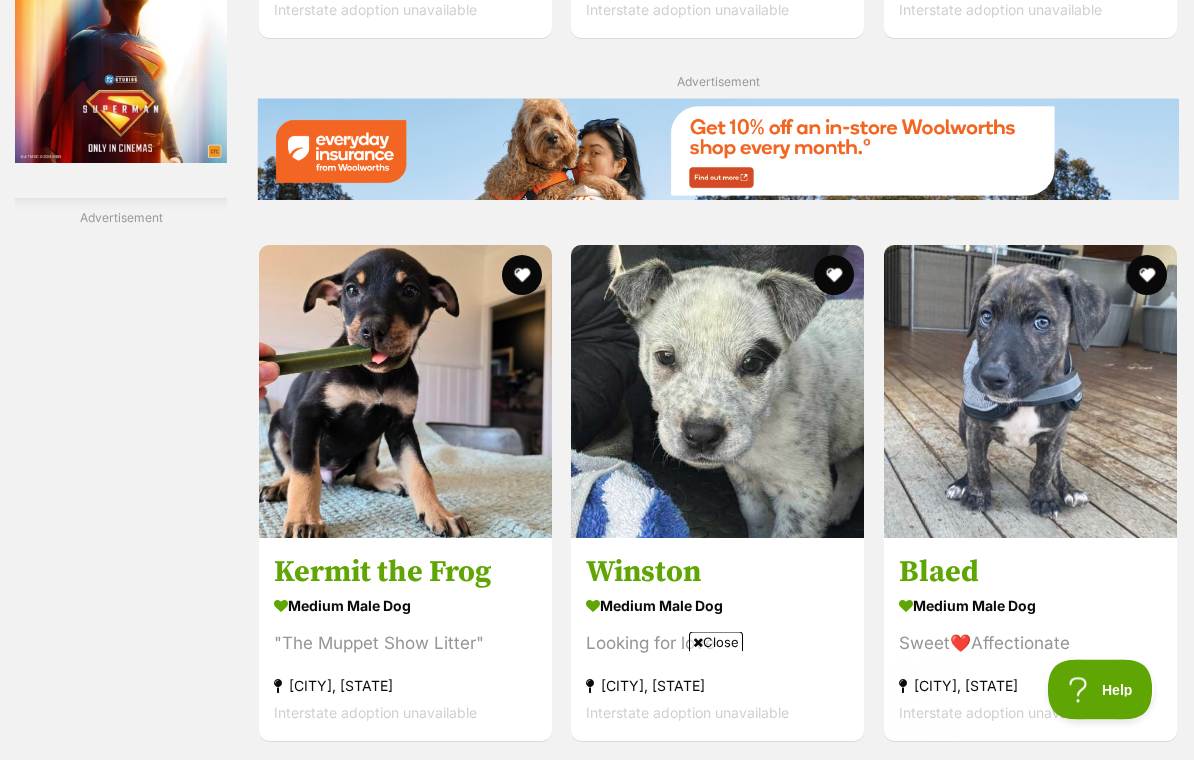 scroll, scrollTop: 0, scrollLeft: 0, axis: both 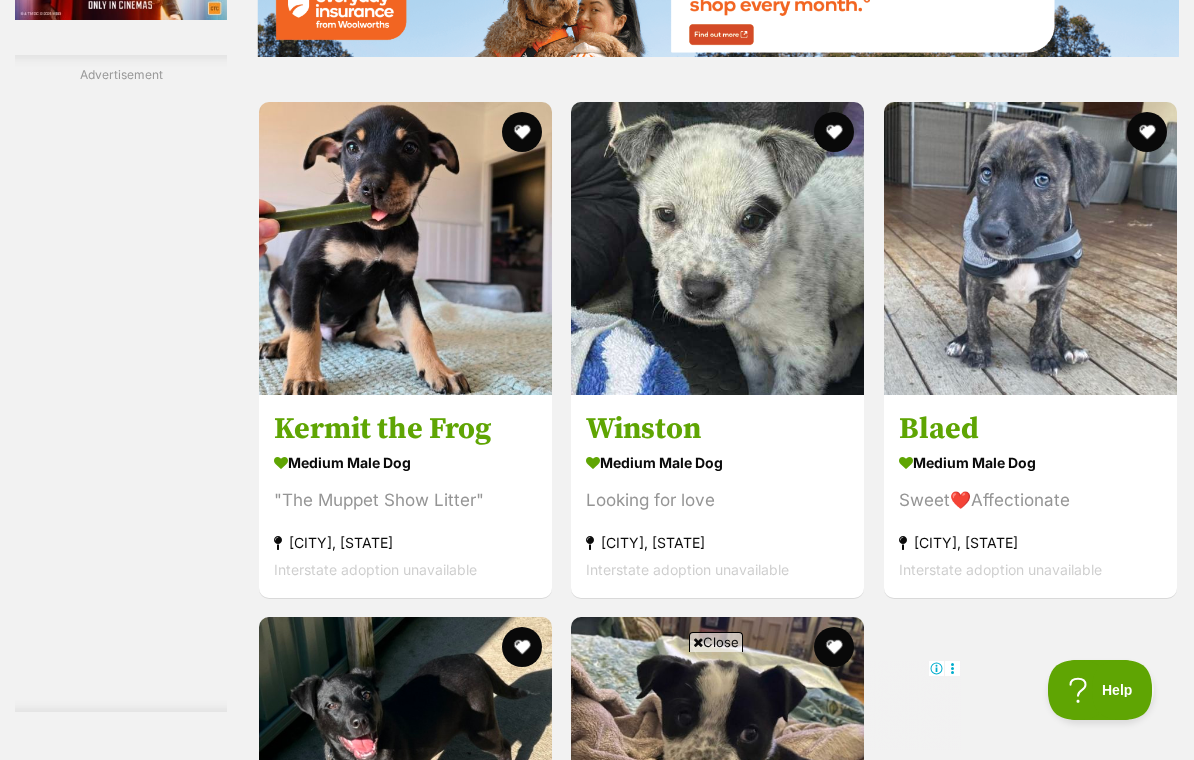 click at bounding box center [717, 248] 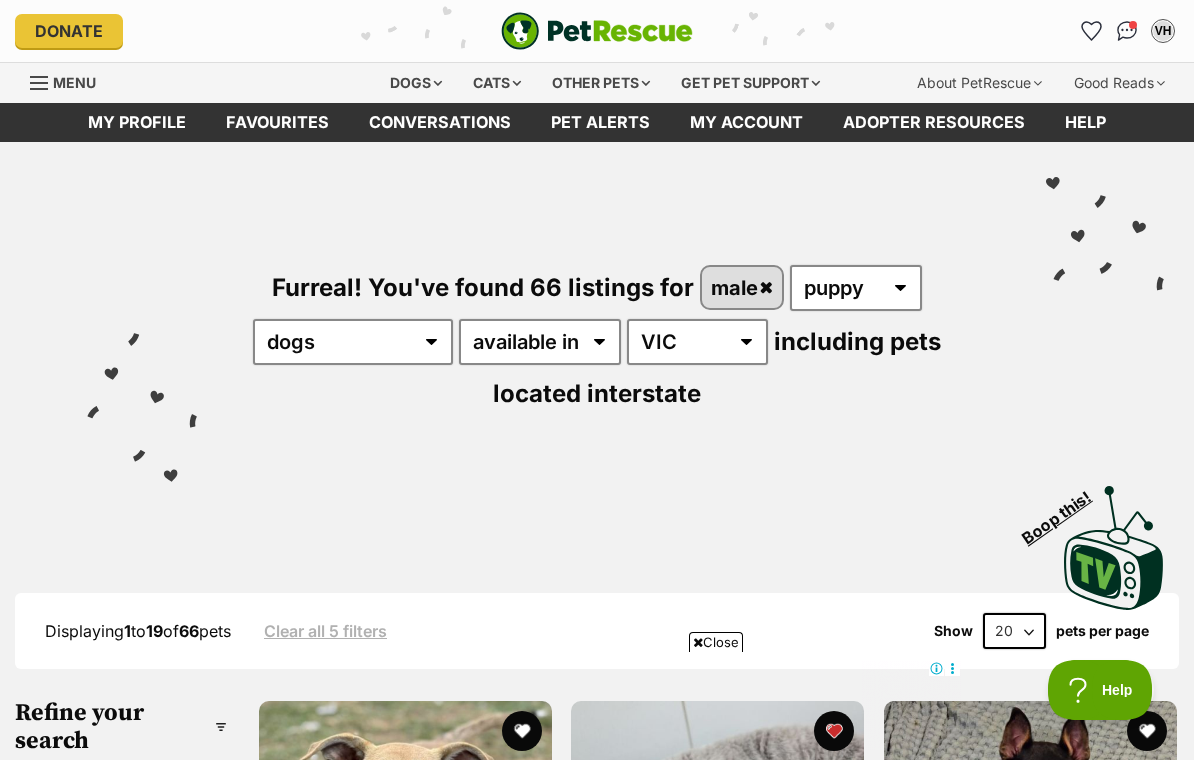 scroll, scrollTop: 3584, scrollLeft: 0, axis: vertical 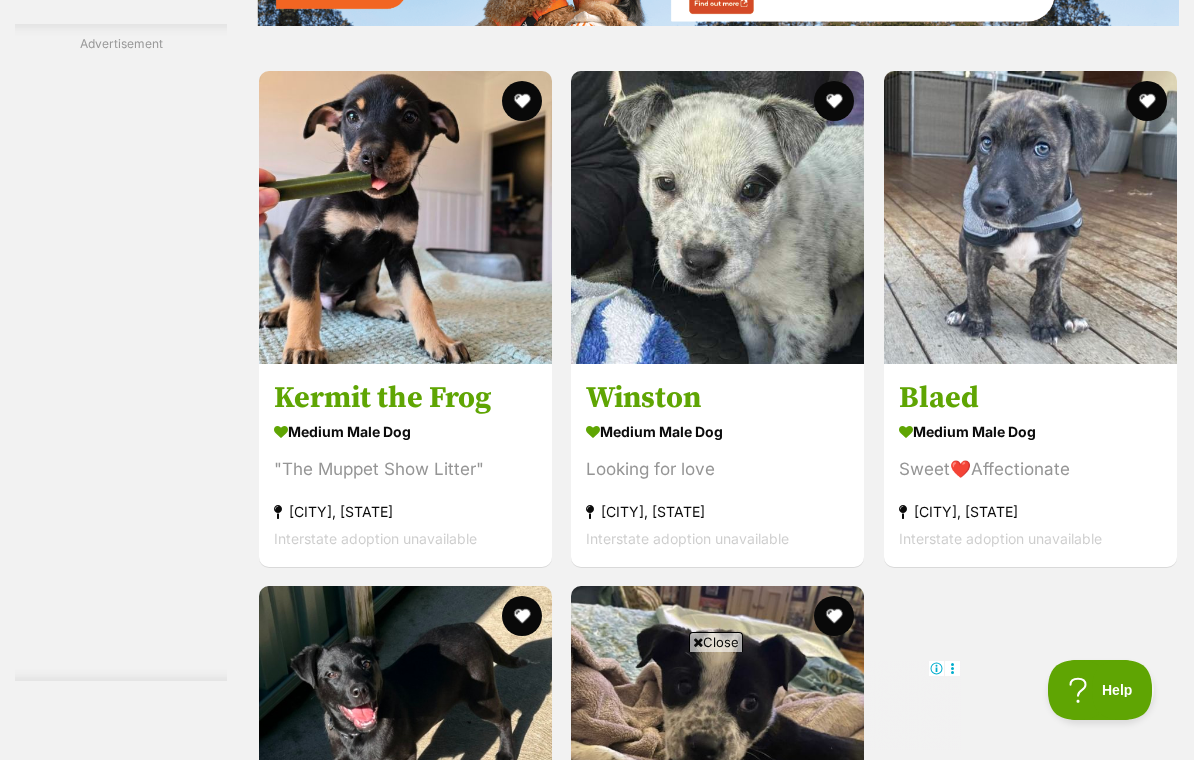 click on "medium male Dog" at bounding box center (1030, 431) 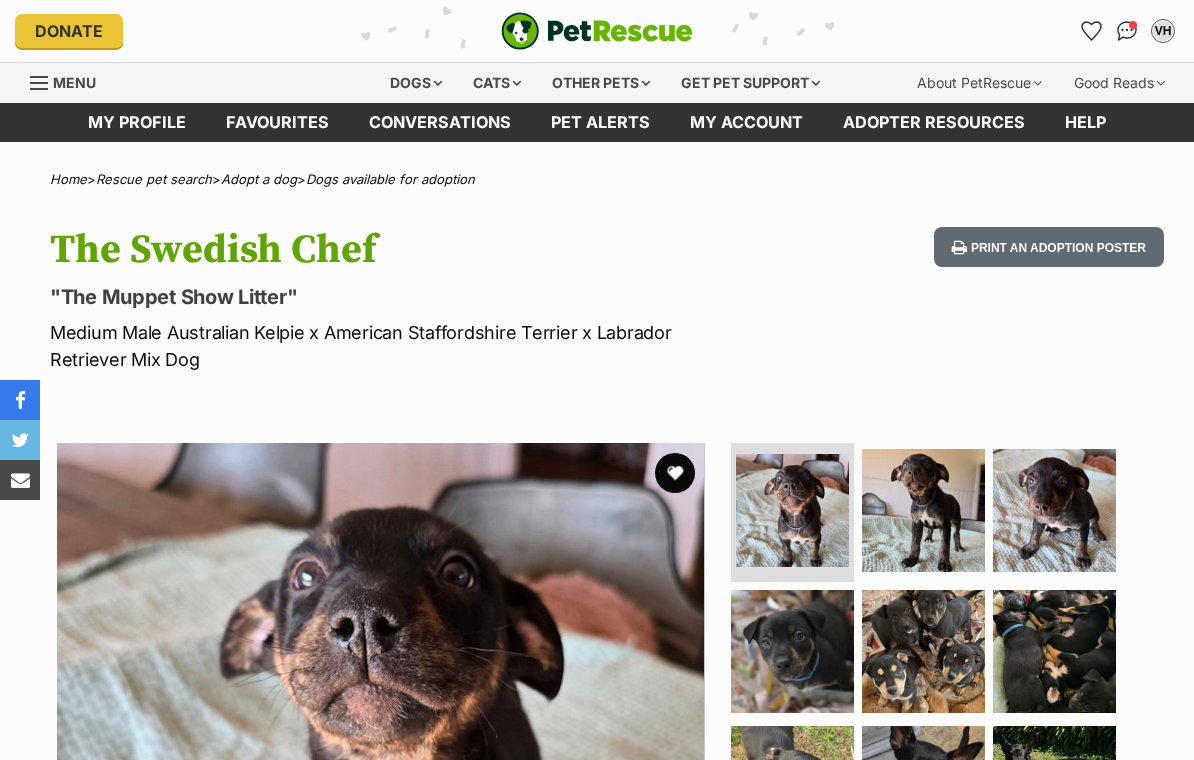 scroll, scrollTop: 0, scrollLeft: 0, axis: both 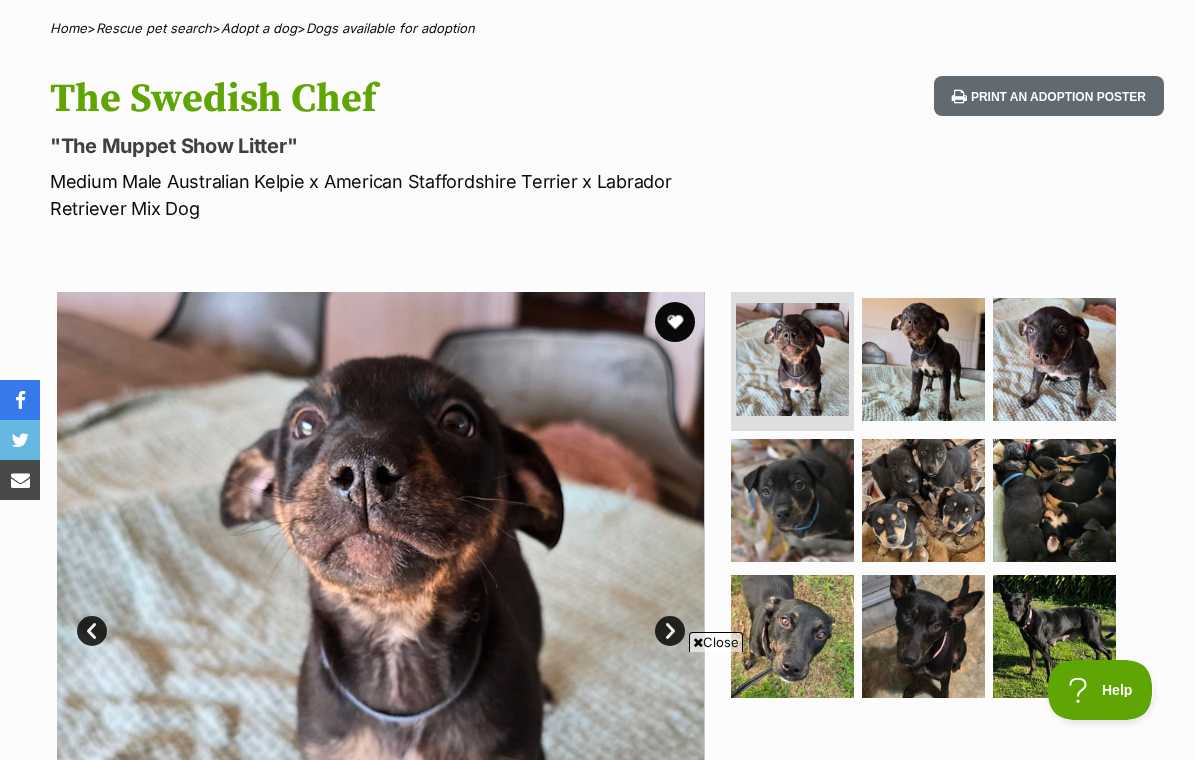 click at bounding box center (792, 359) 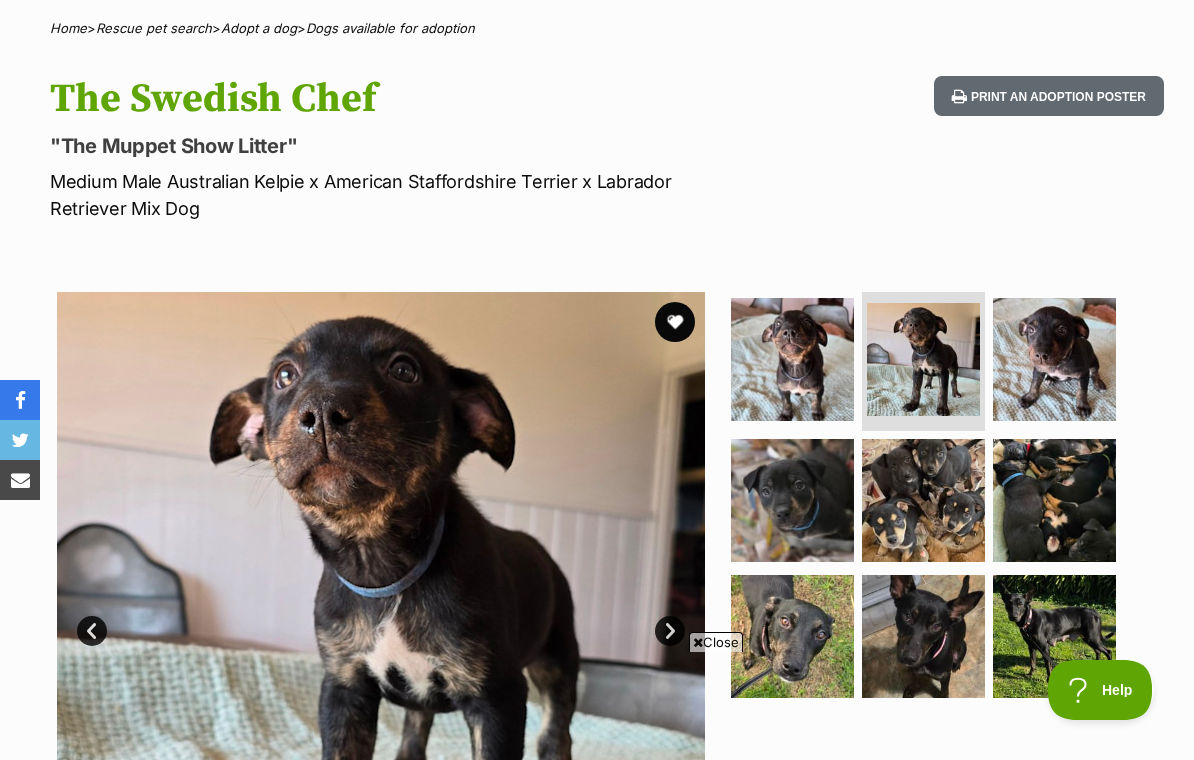 click at bounding box center [1054, 359] 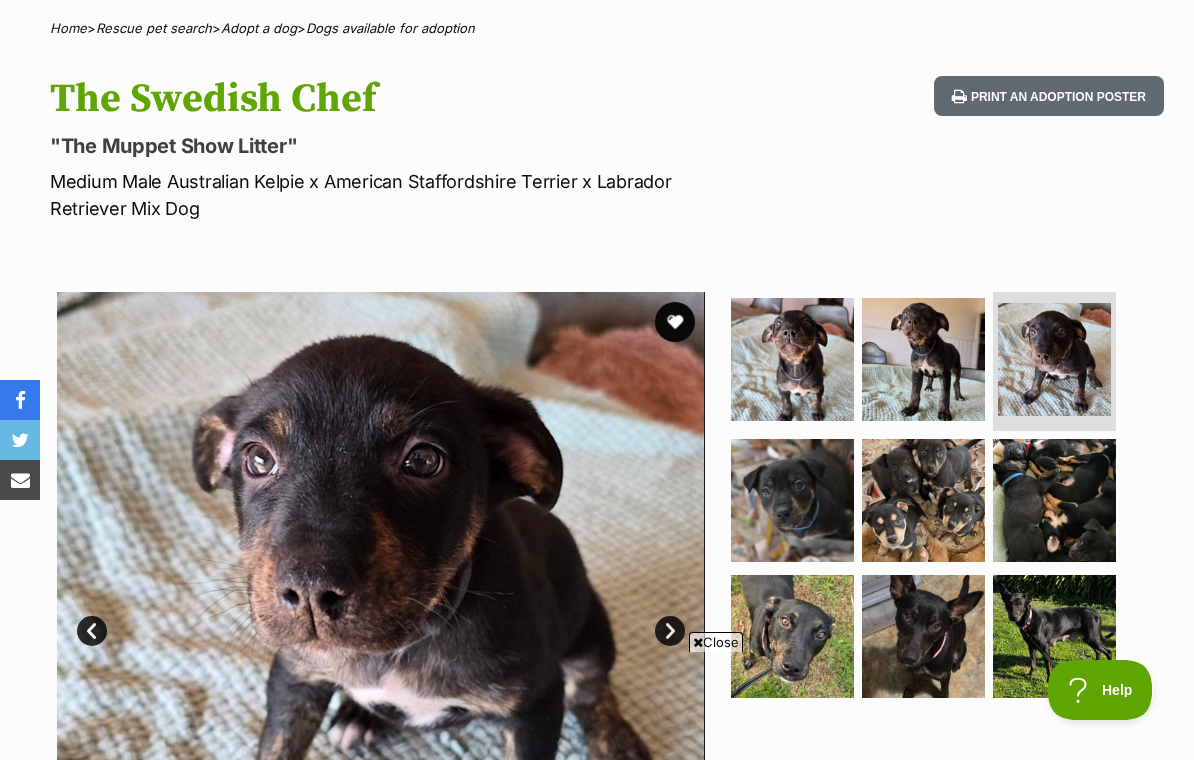 click at bounding box center [1054, 500] 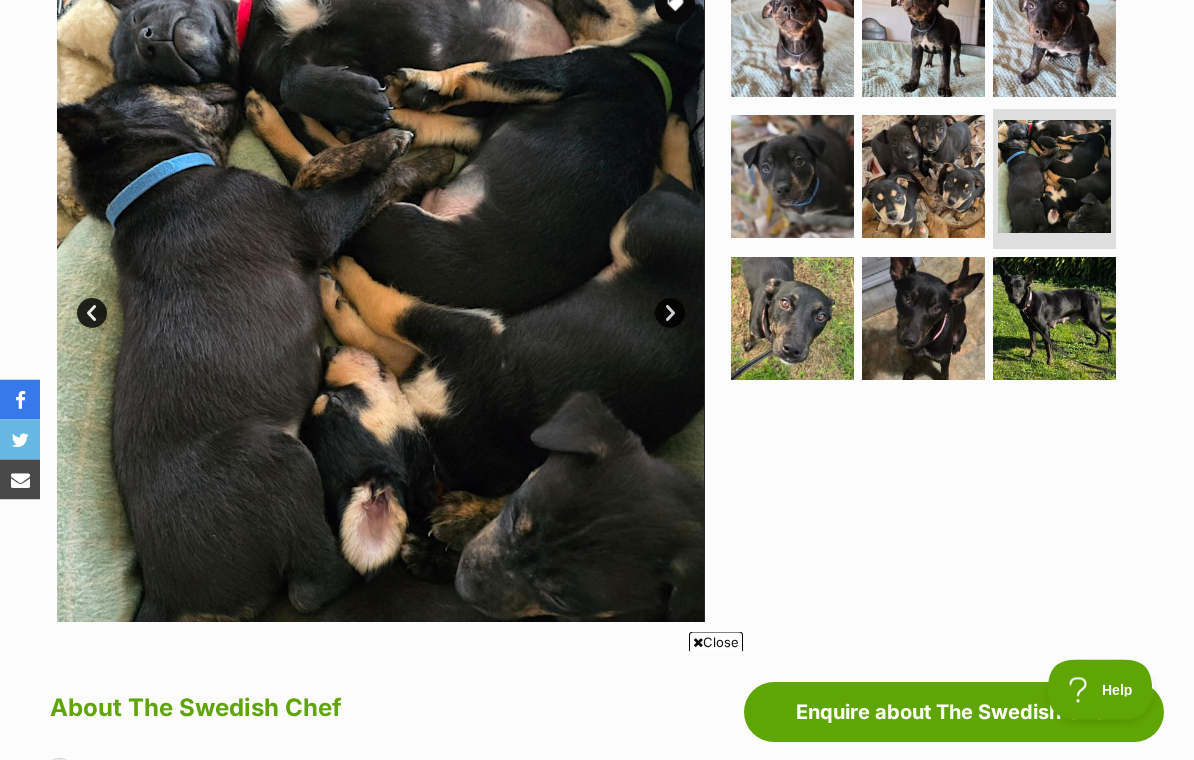 scroll, scrollTop: 469, scrollLeft: 0, axis: vertical 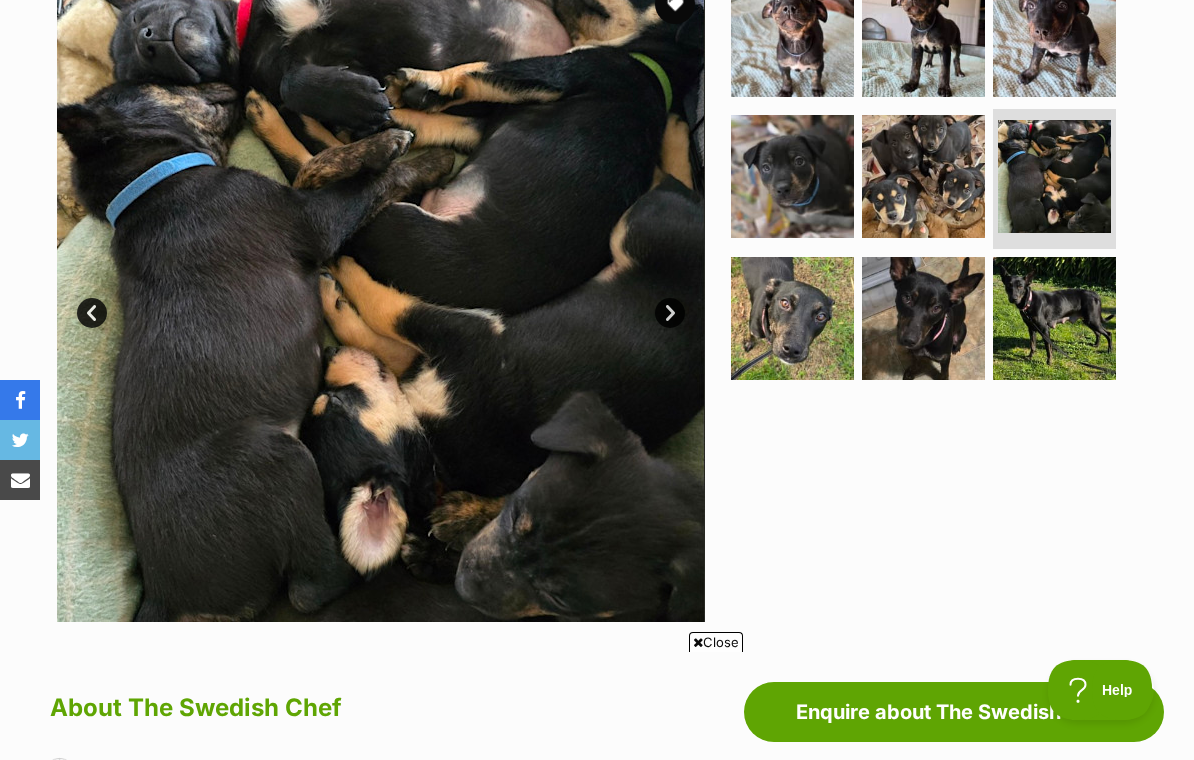 click at bounding box center (1054, 318) 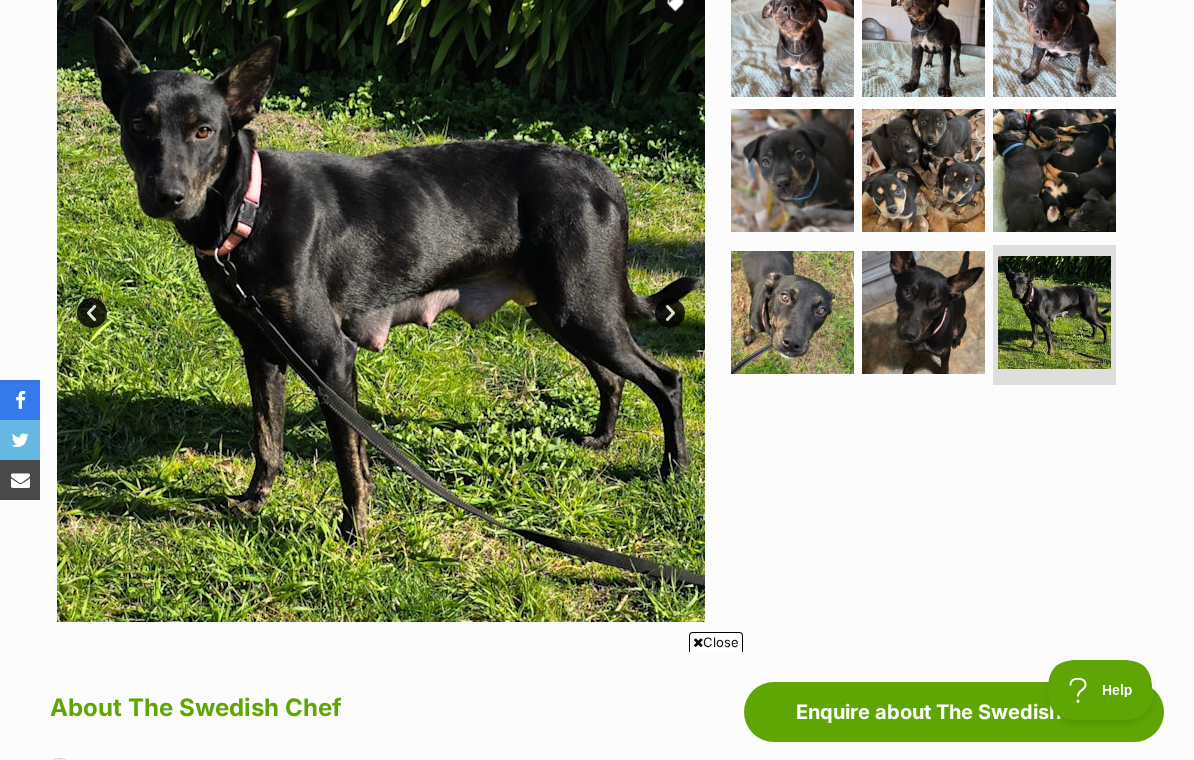 click at bounding box center (923, 312) 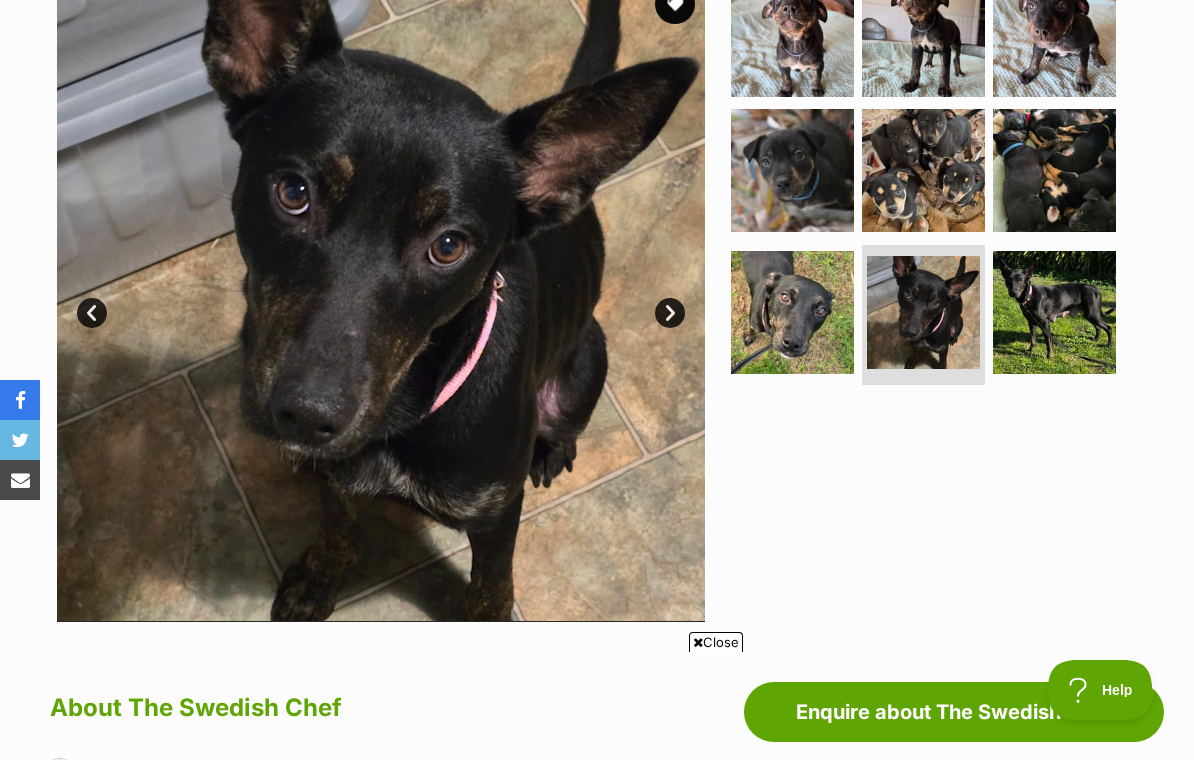 click at bounding box center (792, 312) 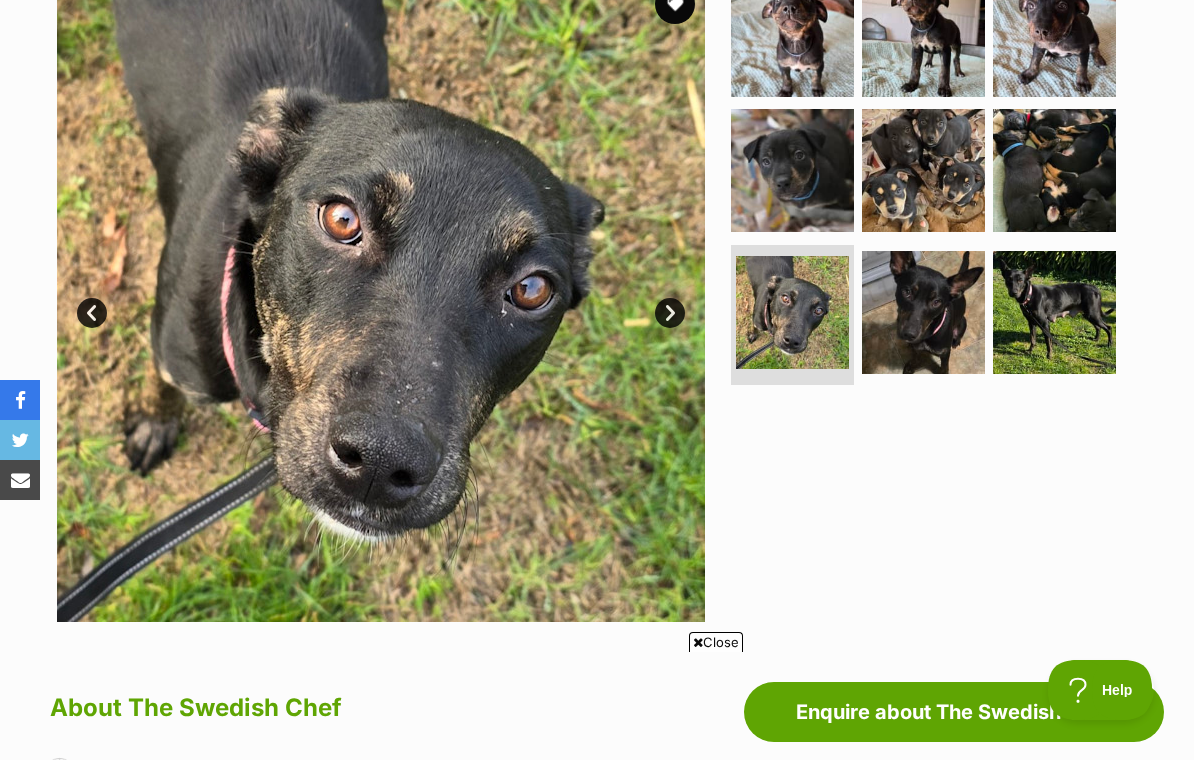 click at bounding box center [1054, 170] 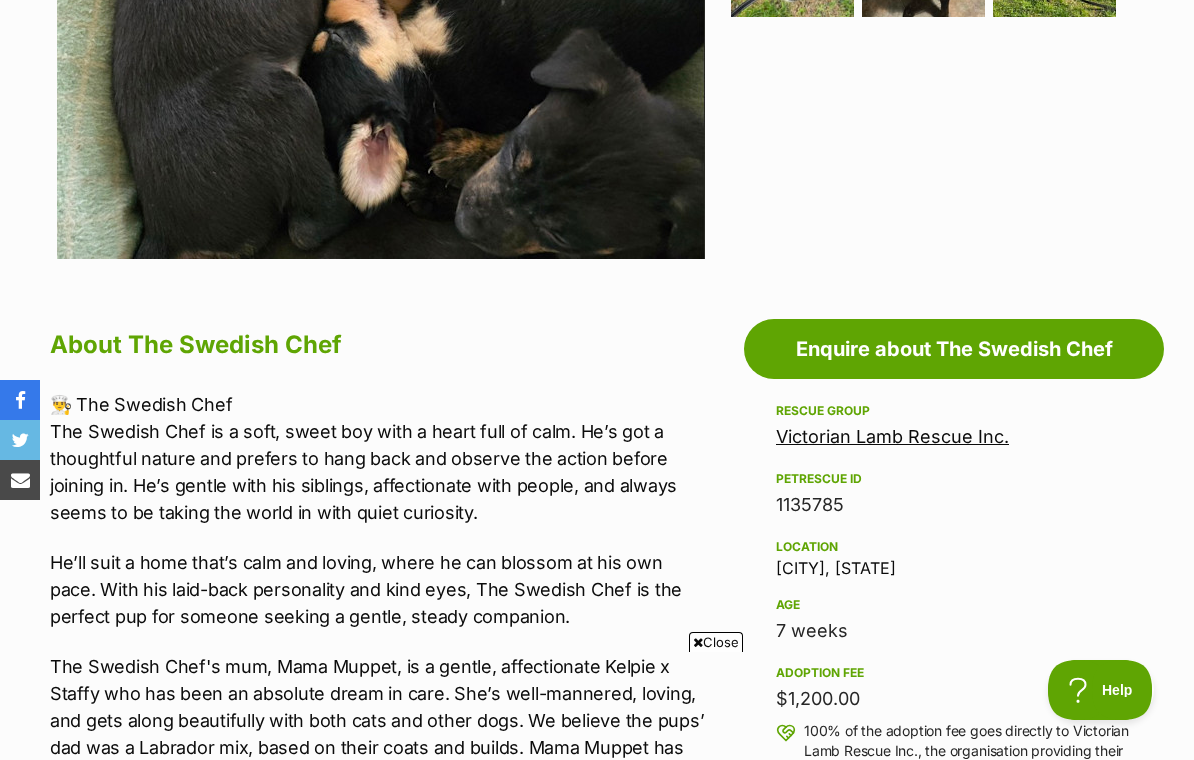 scroll, scrollTop: 855, scrollLeft: 0, axis: vertical 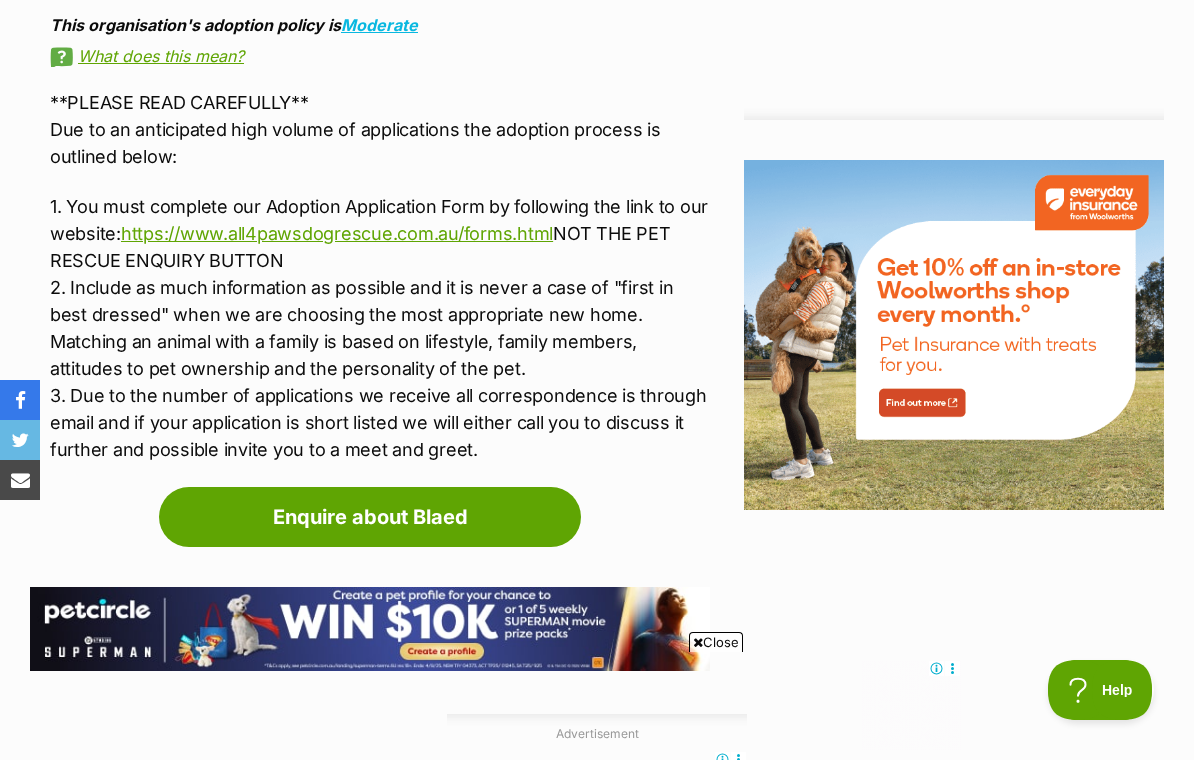 click on "Advertisement
Adoption information
I've been adopted!
This pet is no longer available
On Hold
Enquire about Blaed
Find available pets like this!
Rescue group
All 4 Paws Dog Rescue Inc
PetRescue ID
1132399
Location
Airport West, VIC
Age
11 weeks
Adoption fee
$800.00
100% of the adoption fee goes directly to All 4 Paws Dog Rescue Inc, the organisation providing their care.
Learn more about adoption fees .
Microchip number
956000017533023
Source number
RE100527
Last updated
01 Aug, 2025
Pre-adoption checks
Desexed
Vaccinated
Interstate adoption (VIC only)
Wormed
About Blaed
If you're seeking a sweet, loving, and playful pup to welcome into your life, Blaed is more than ready to share his love and joy with your family!
Medical notes" at bounding box center (597, -86) 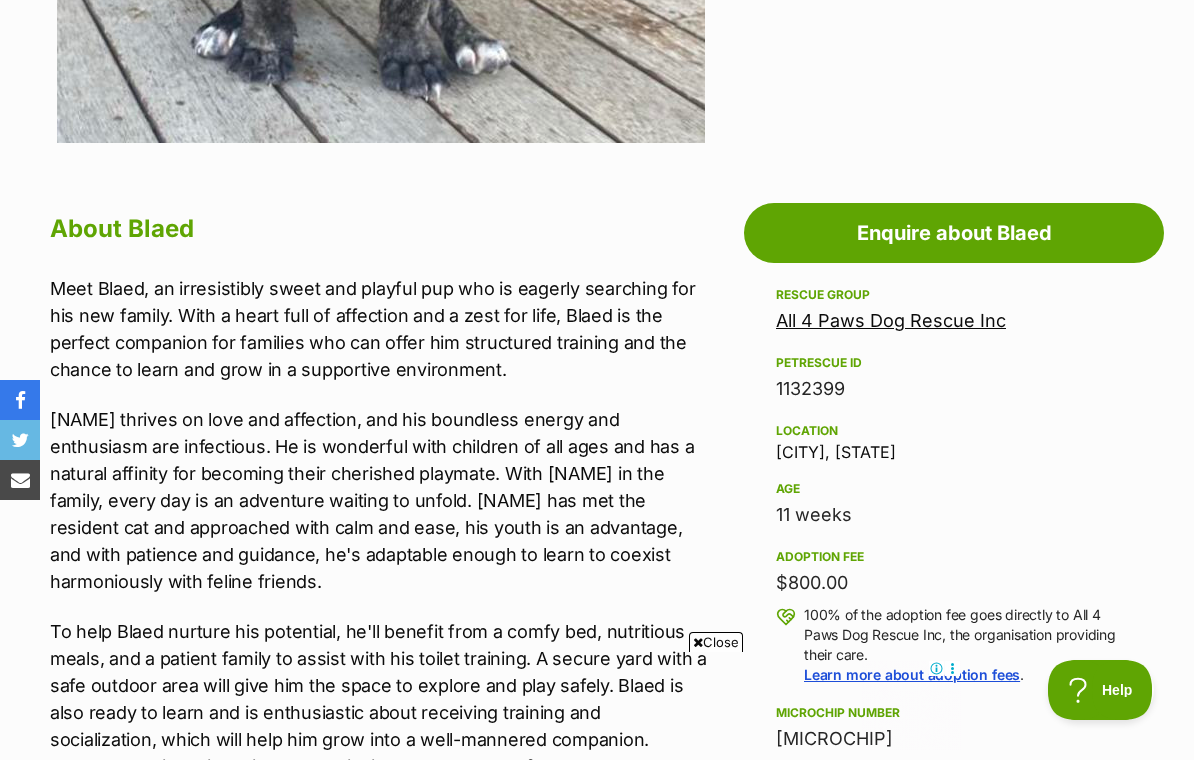scroll, scrollTop: 920, scrollLeft: 0, axis: vertical 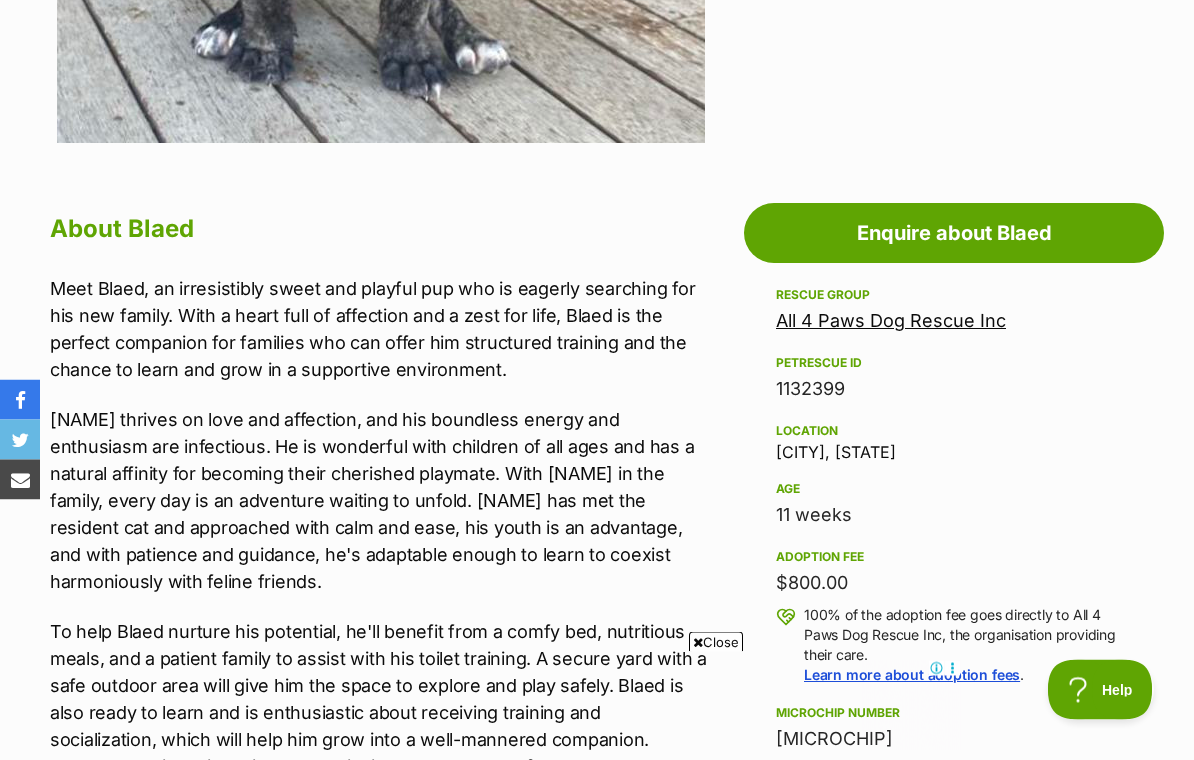 click on "All 4 Paws Dog Rescue Inc" at bounding box center (891, 321) 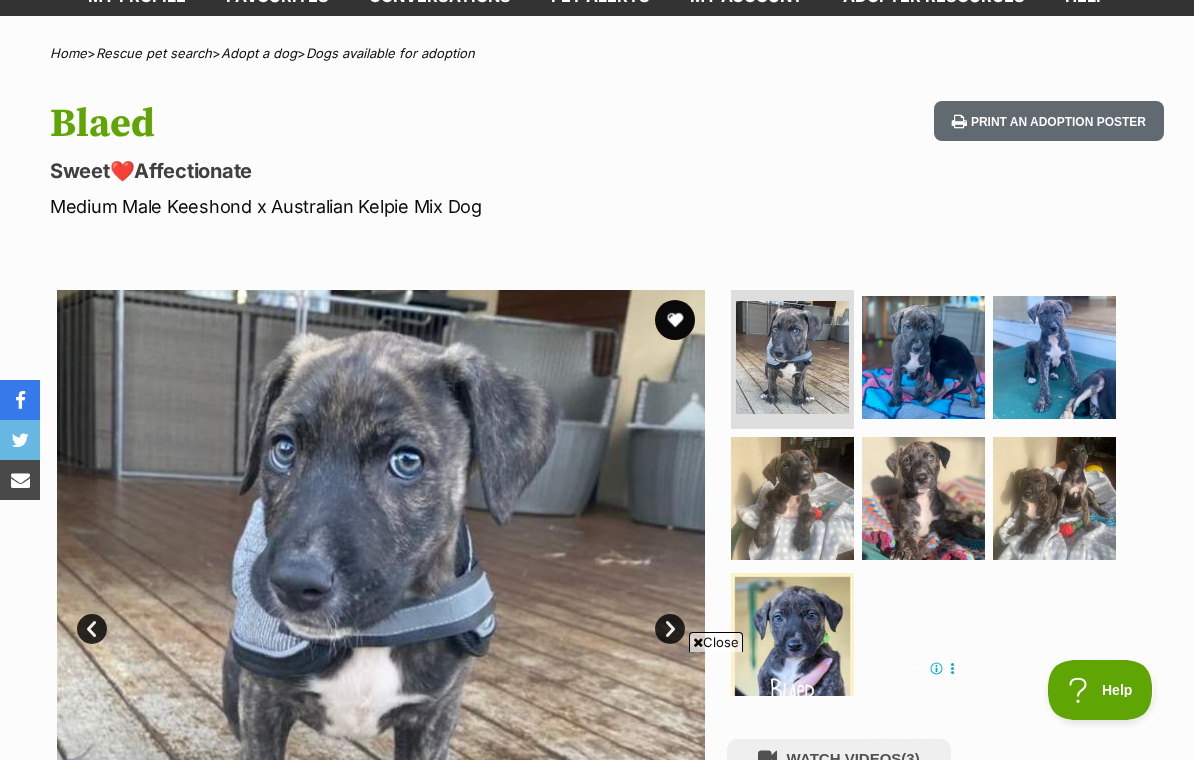 scroll, scrollTop: 112, scrollLeft: 0, axis: vertical 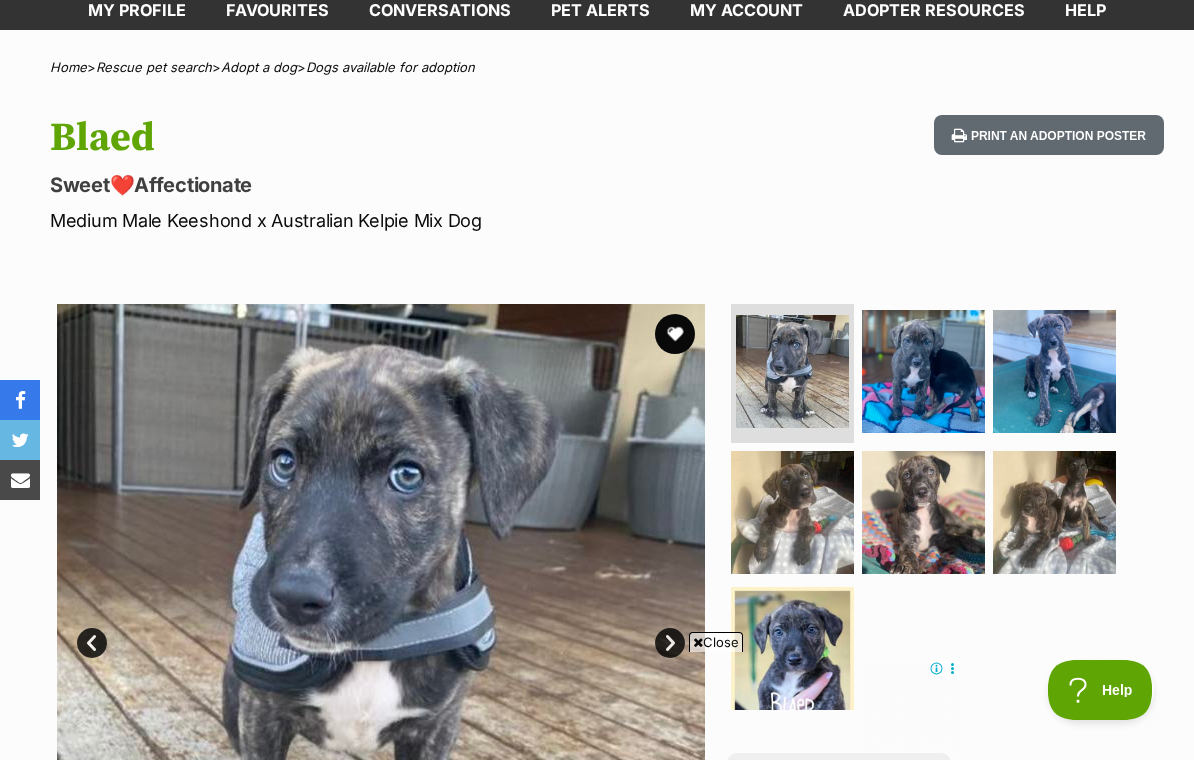 click at bounding box center [675, 334] 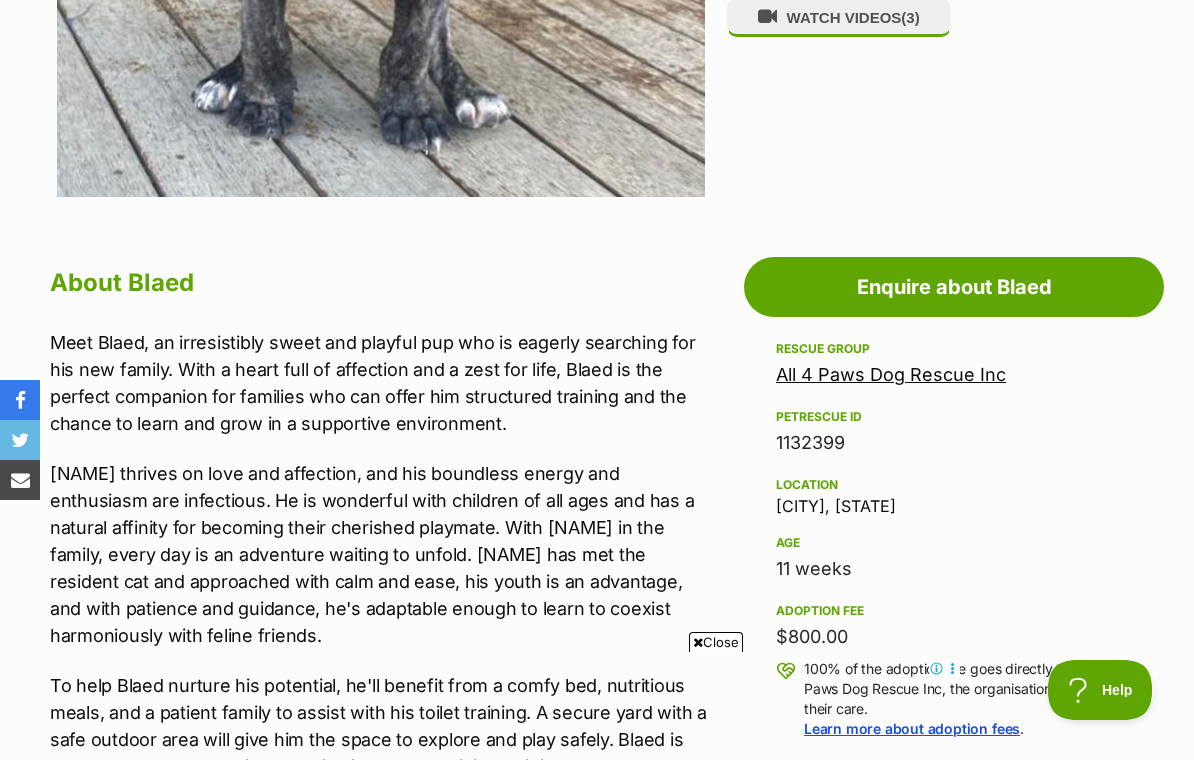 scroll, scrollTop: 868, scrollLeft: 0, axis: vertical 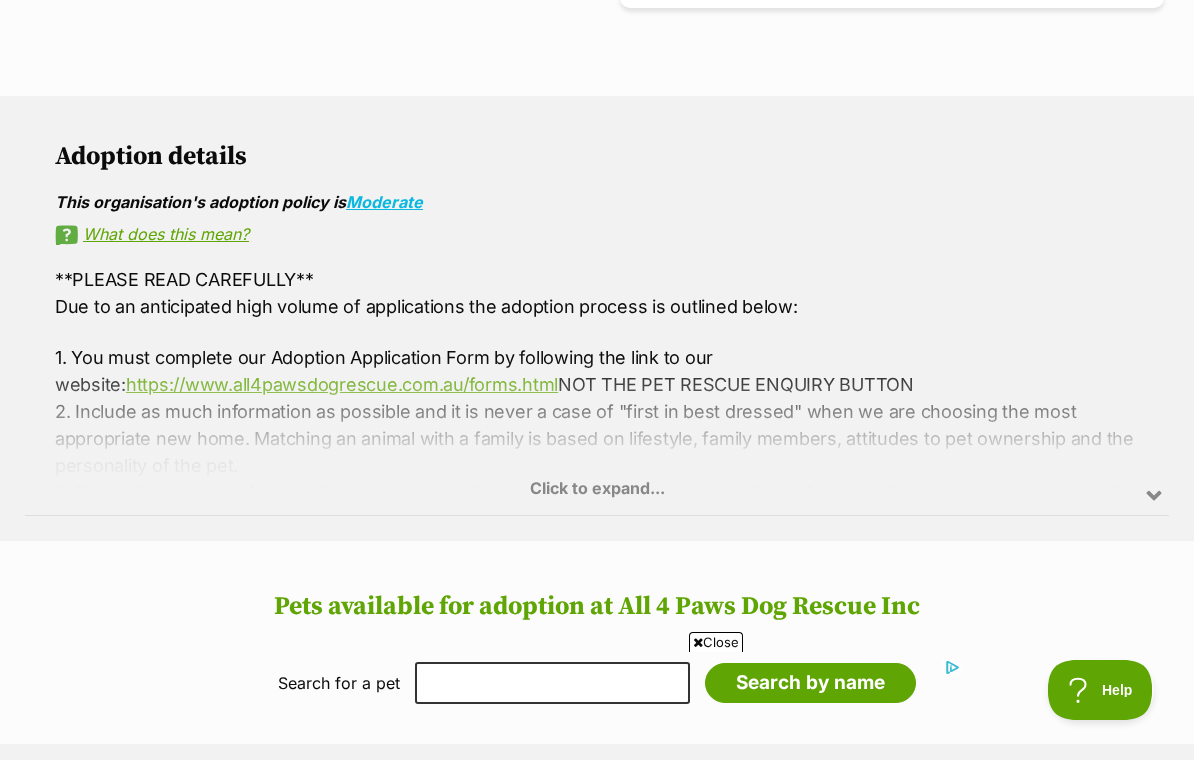 click on "Click to expand..." at bounding box center (597, 437) 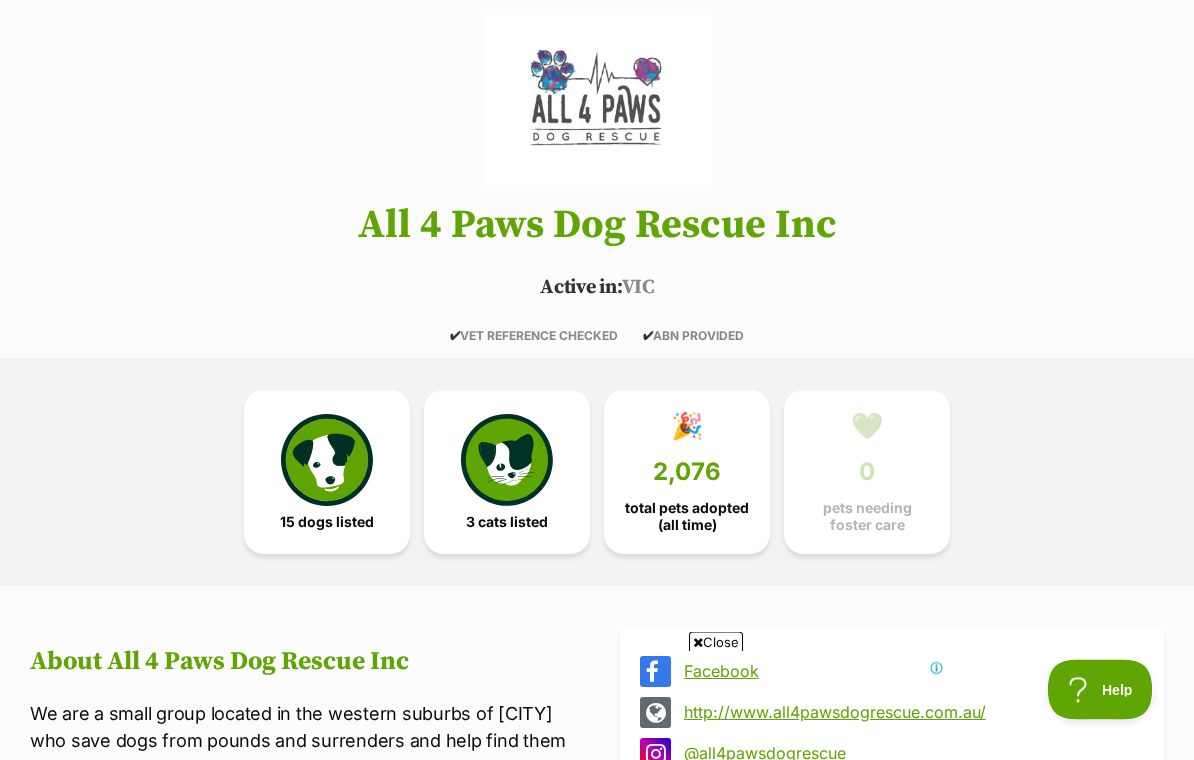 scroll, scrollTop: 392, scrollLeft: 0, axis: vertical 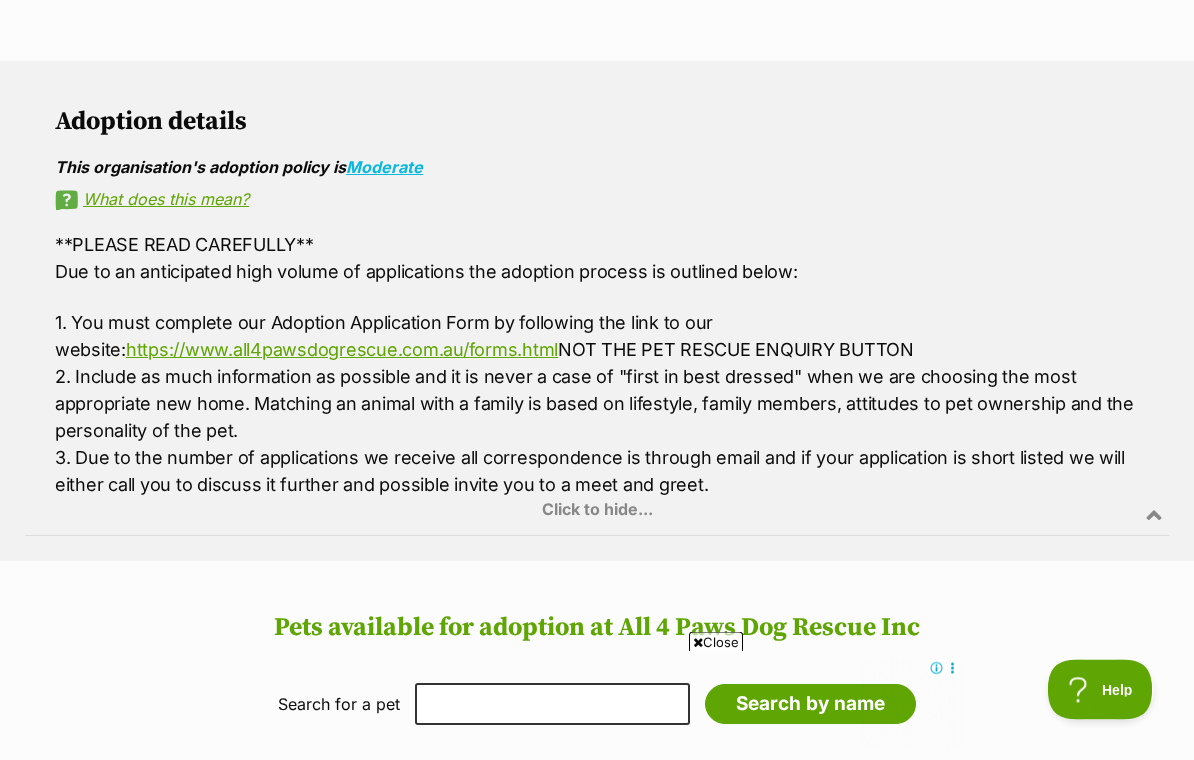 click on "https://www.all4pawsdogrescue.com.au/forms.html" at bounding box center (342, 350) 